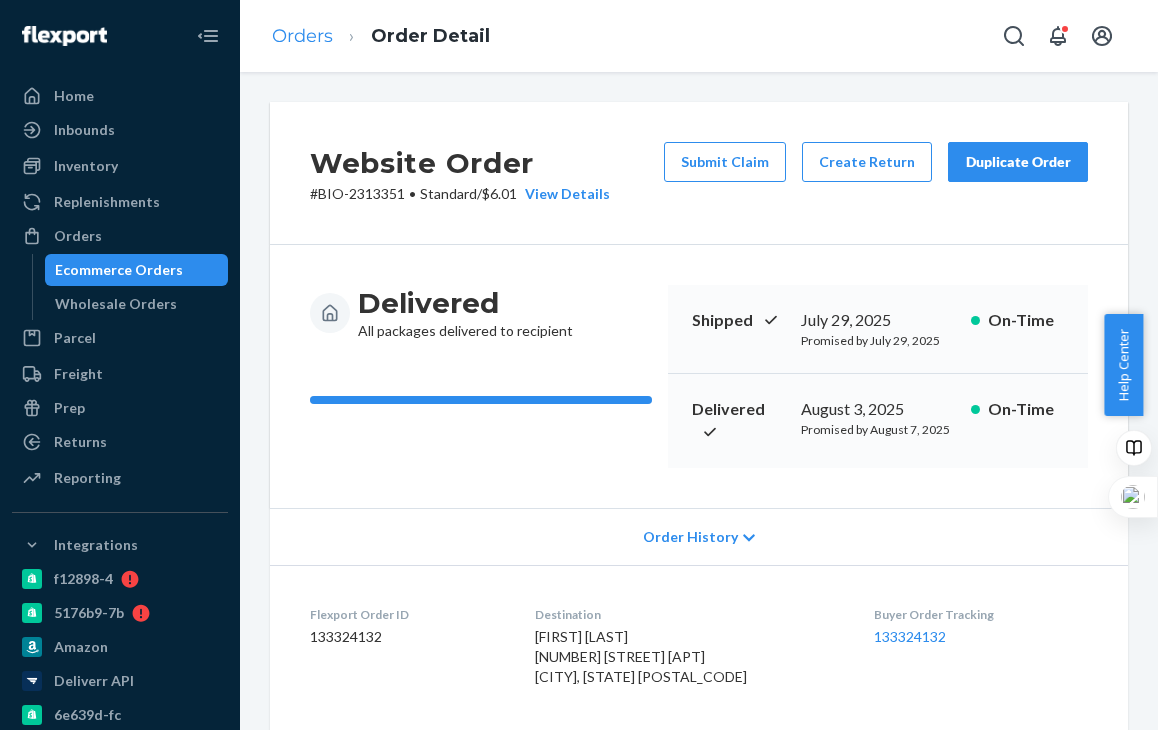 scroll, scrollTop: 0, scrollLeft: 0, axis: both 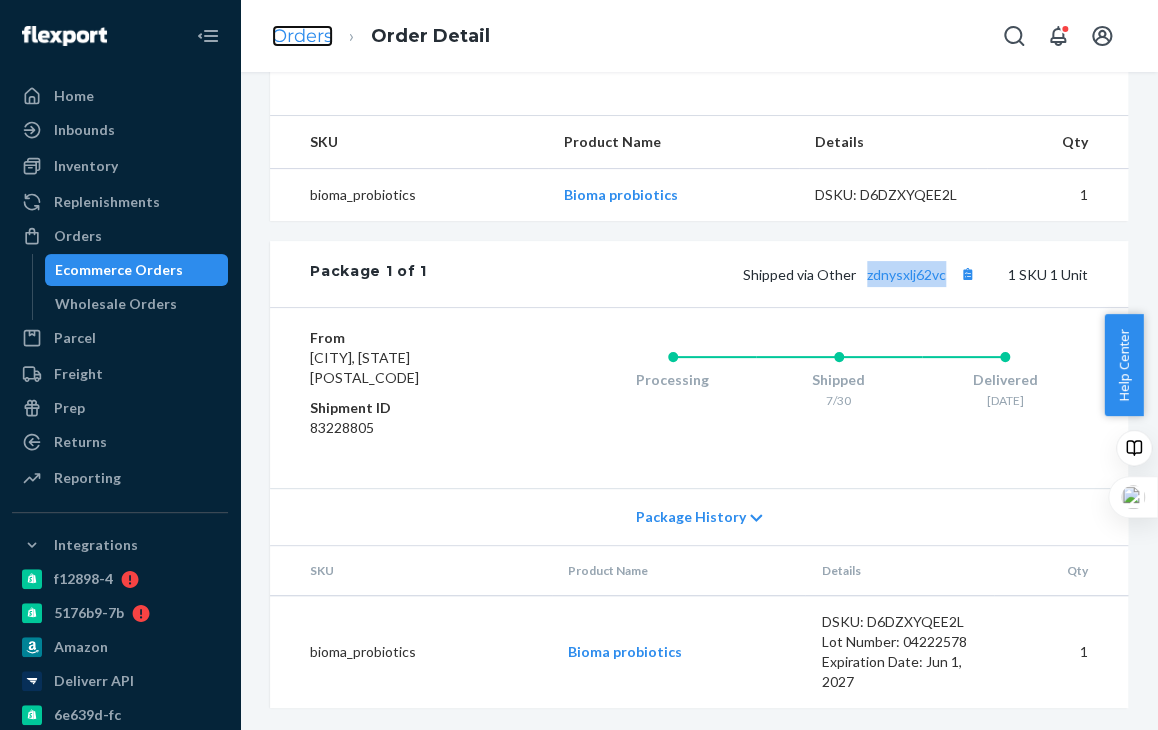click on "Orders" at bounding box center (302, 36) 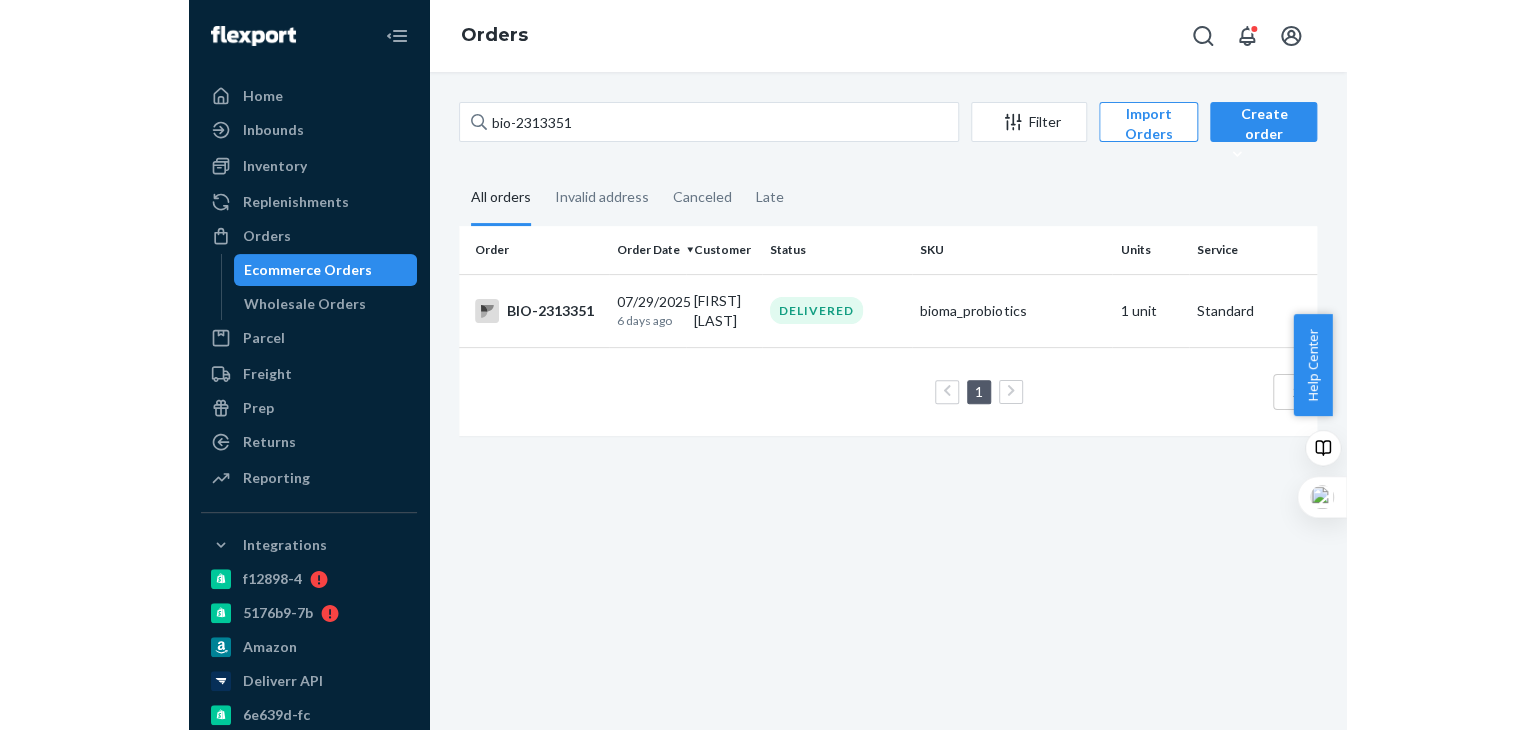 scroll, scrollTop: 0, scrollLeft: 0, axis: both 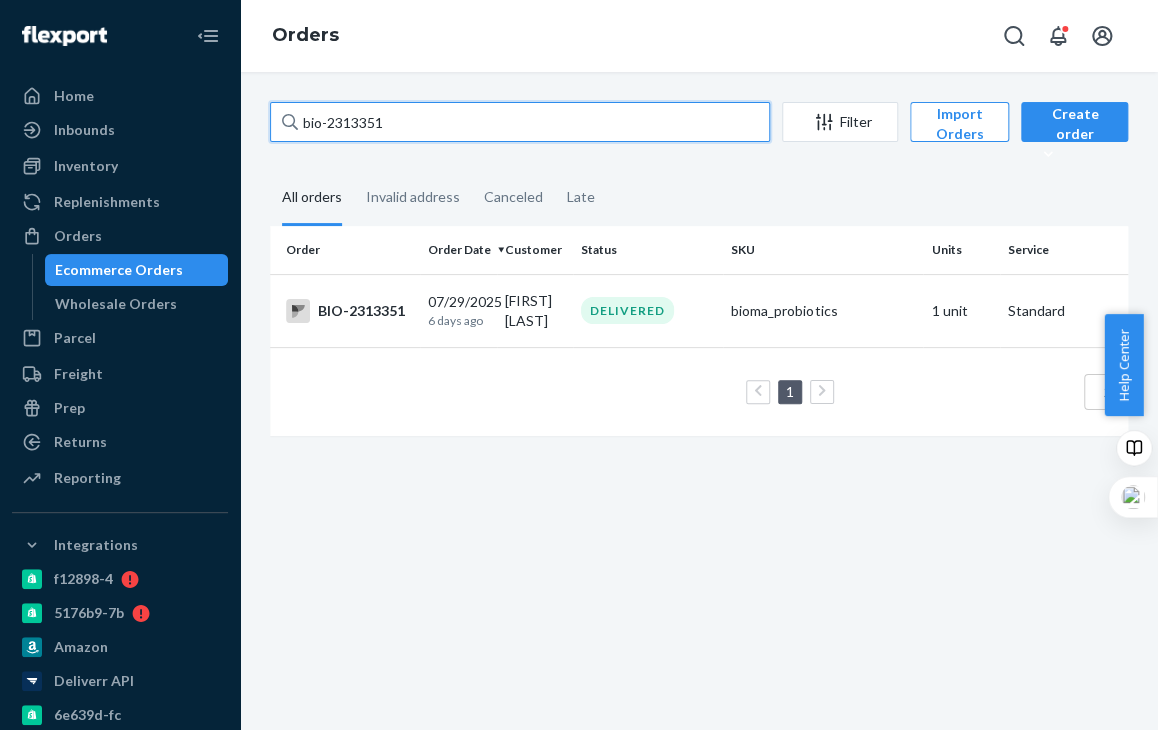 drag, startPoint x: 430, startPoint y: 121, endPoint x: 332, endPoint y: 121, distance: 98 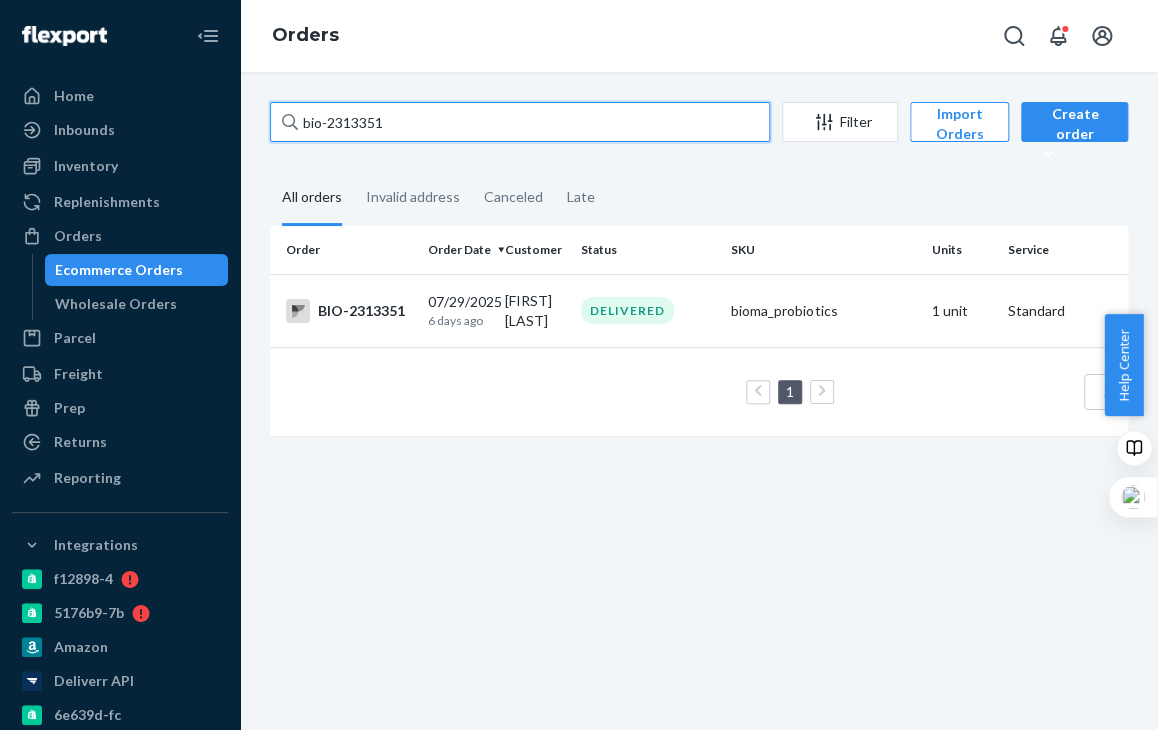 drag, startPoint x: 391, startPoint y: 121, endPoint x: 367, endPoint y: 117, distance: 24.33105 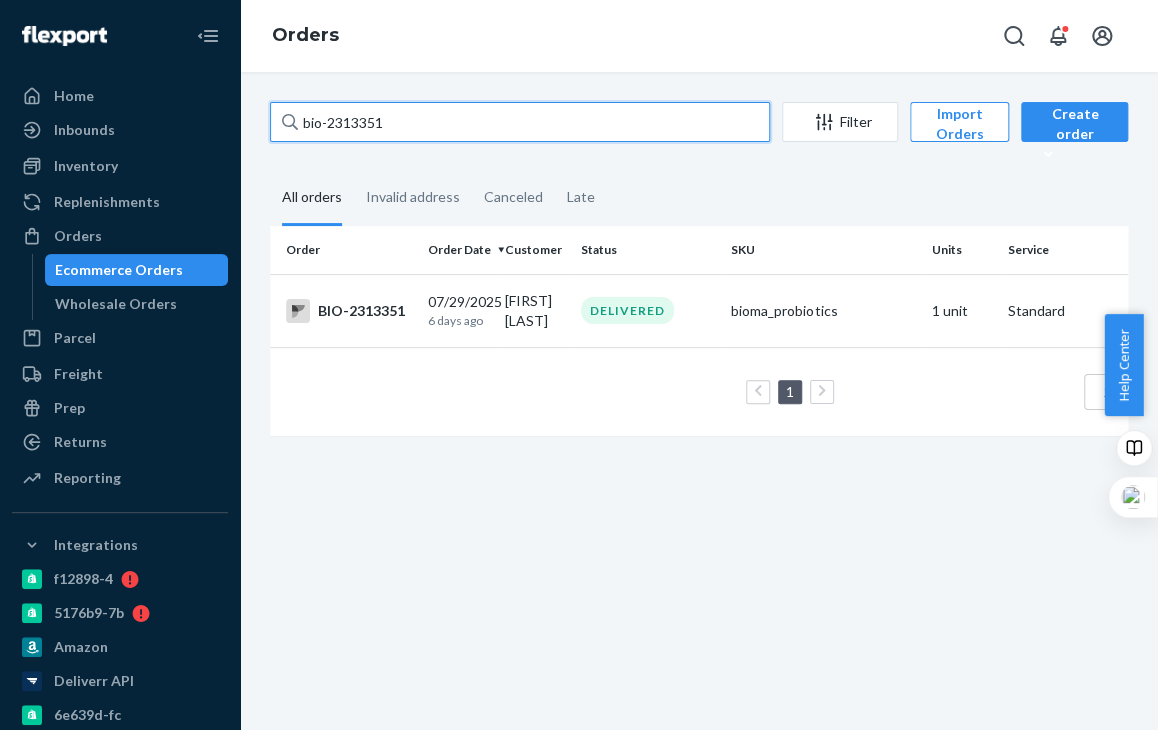 click on "bio-2313351" at bounding box center (520, 122) 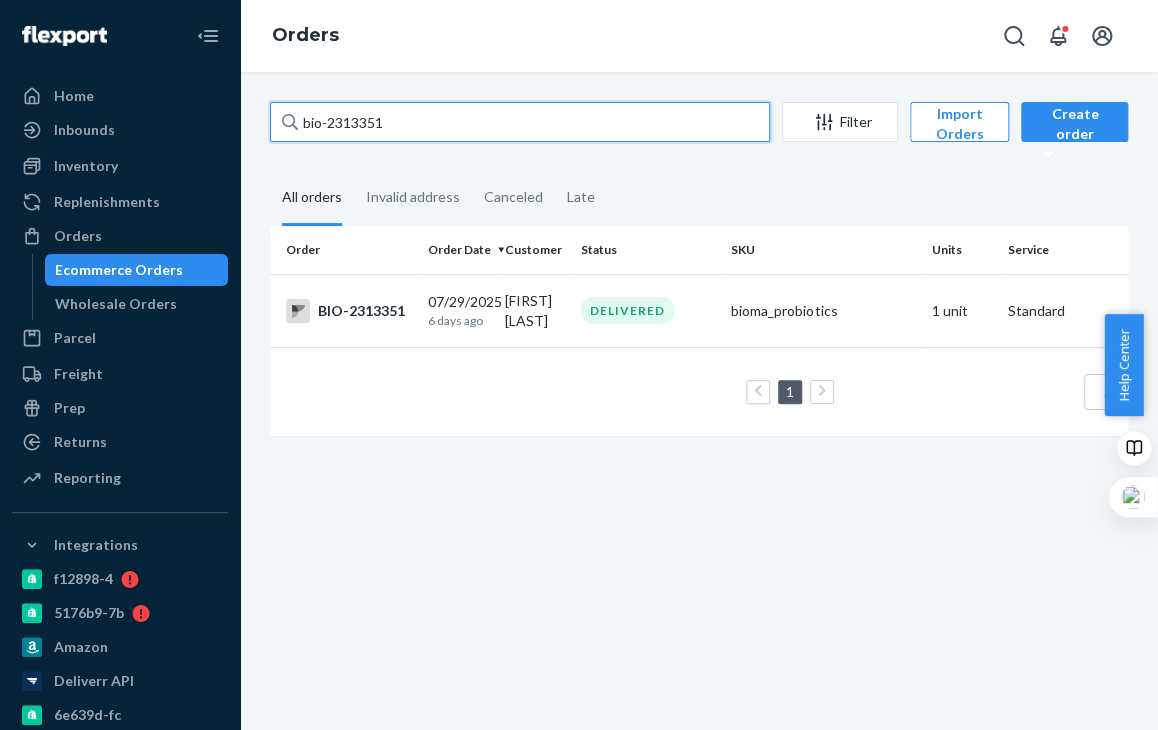 click on "bio-2313351" at bounding box center [520, 122] 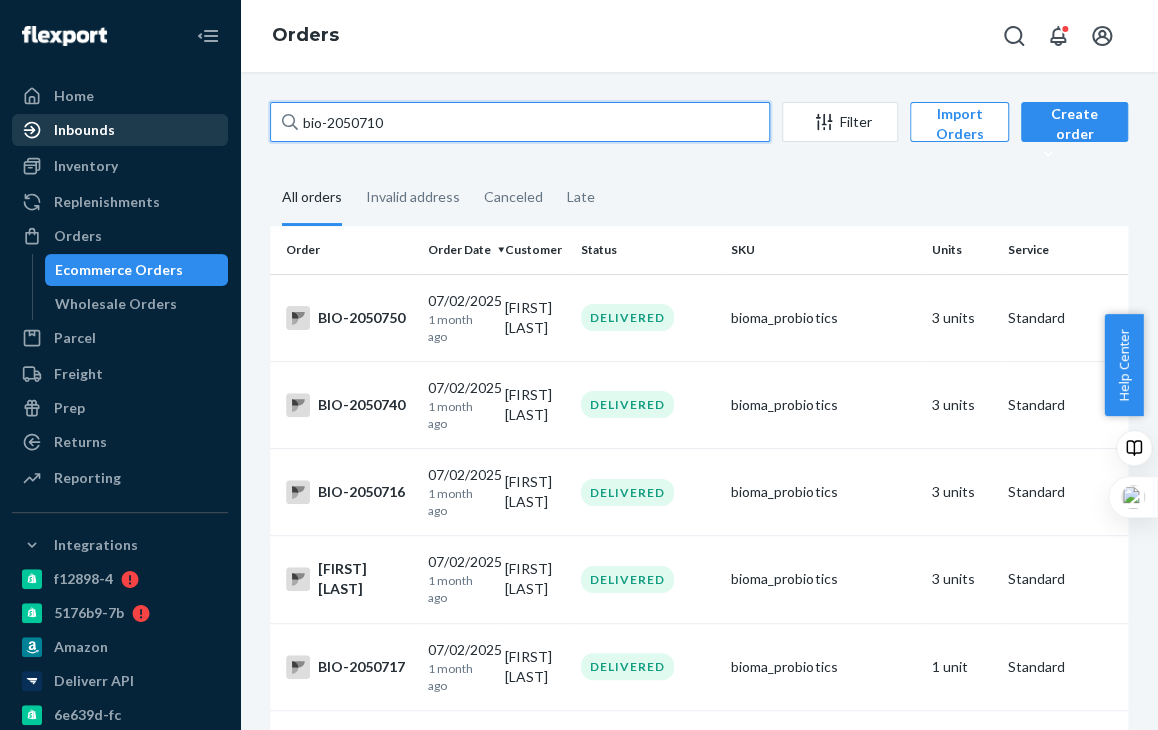 drag, startPoint x: 349, startPoint y: 132, endPoint x: 163, endPoint y: 132, distance: 186 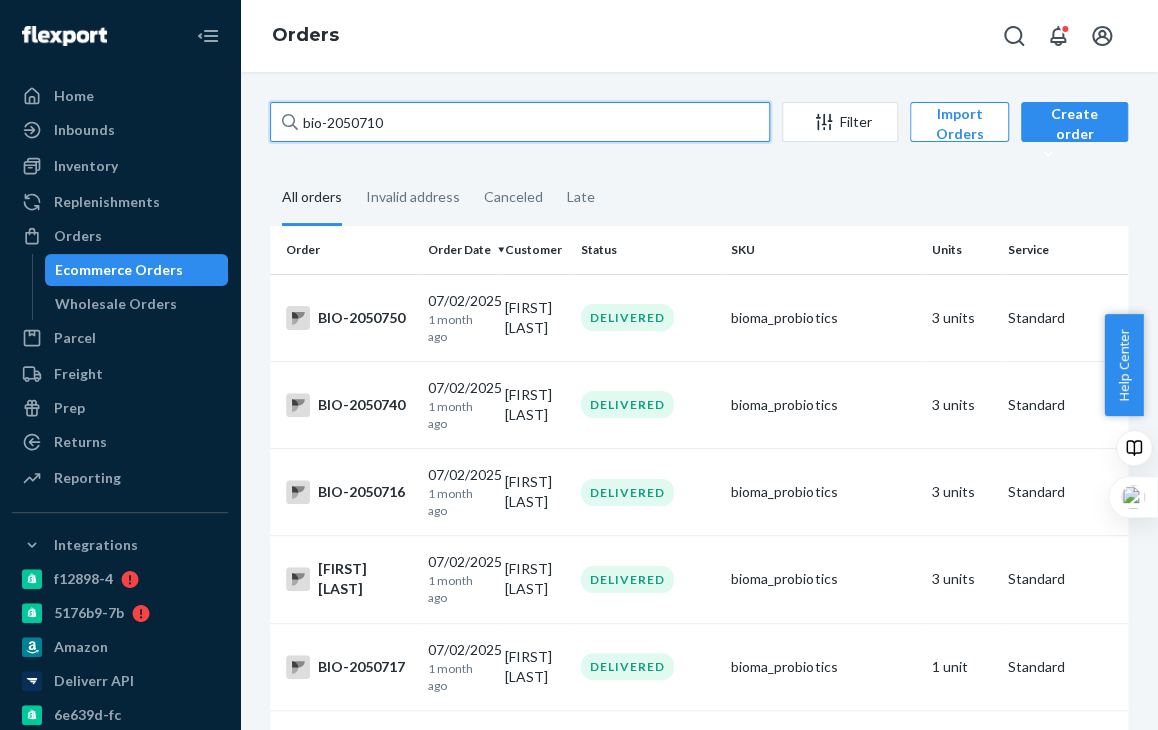 paste on "[FIRST] [LAST]" 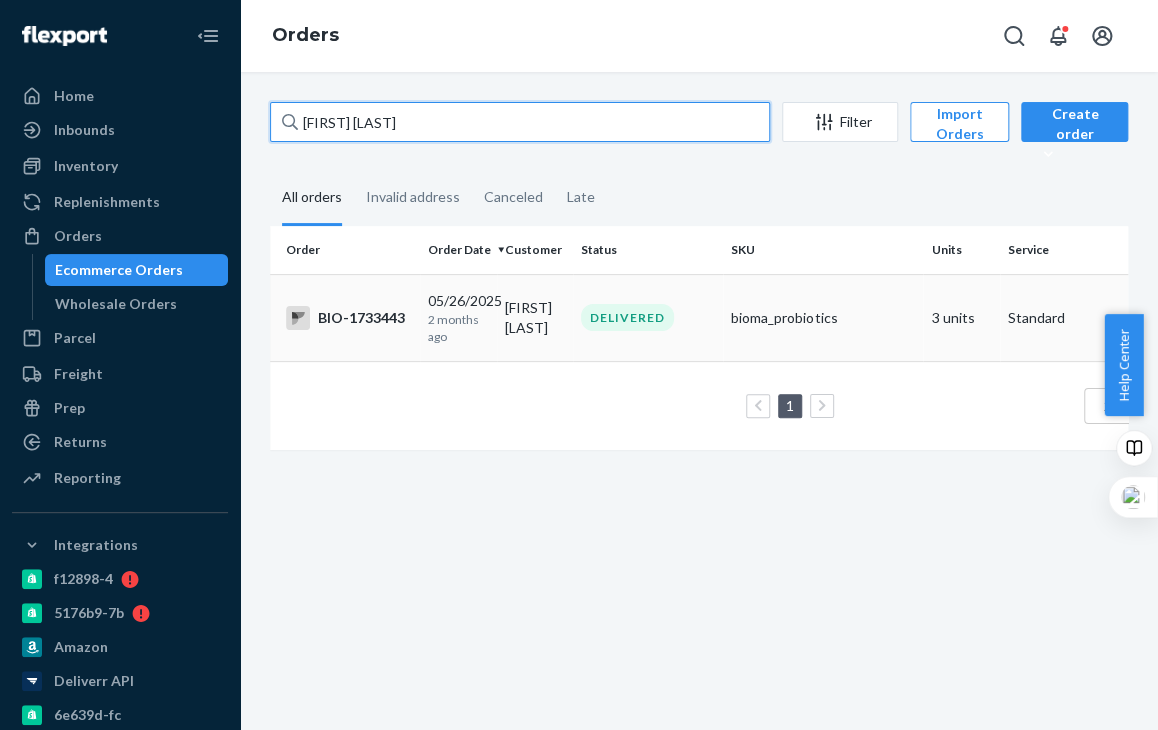 type on "[FIRST] [LAST]" 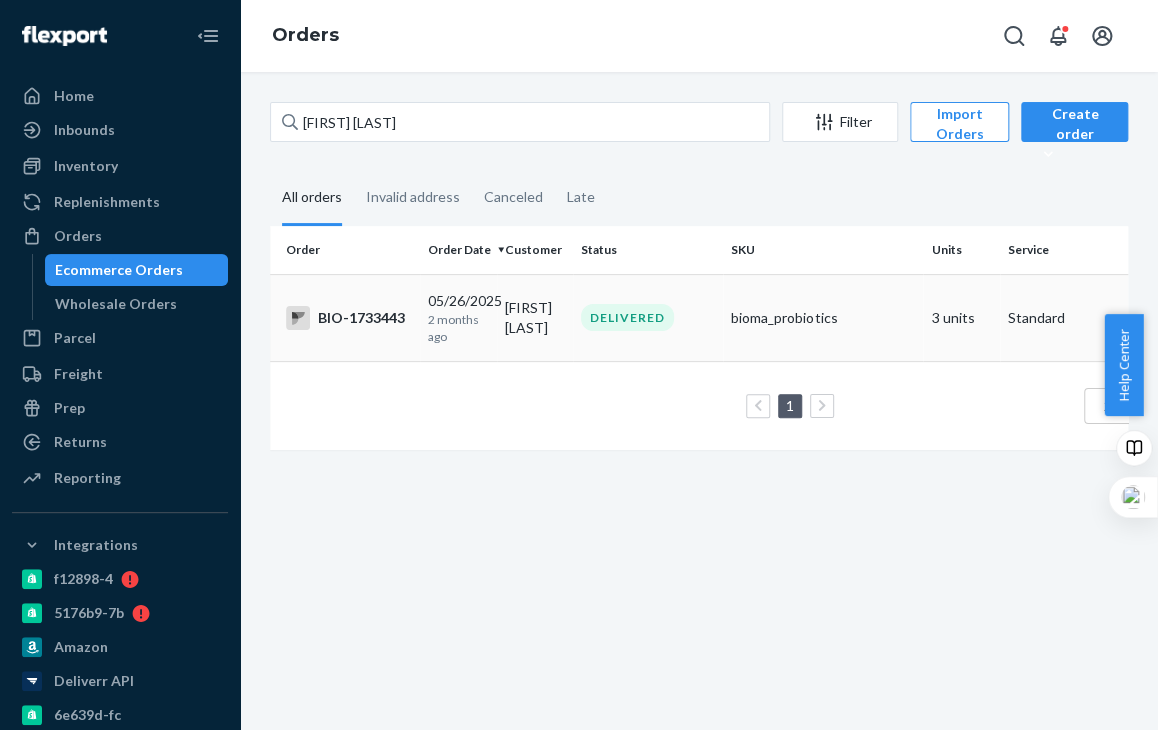 click on "bioma_probiotics" at bounding box center (823, 317) 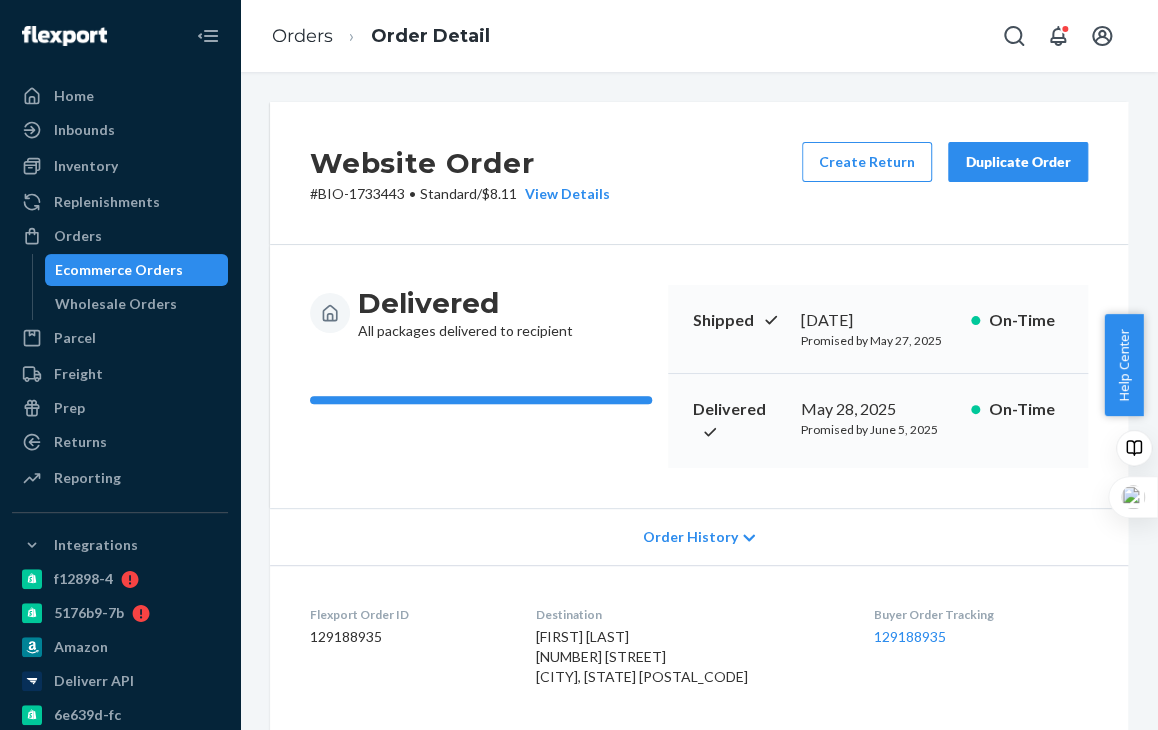 click on "Orders Order Detail" at bounding box center (381, 36) 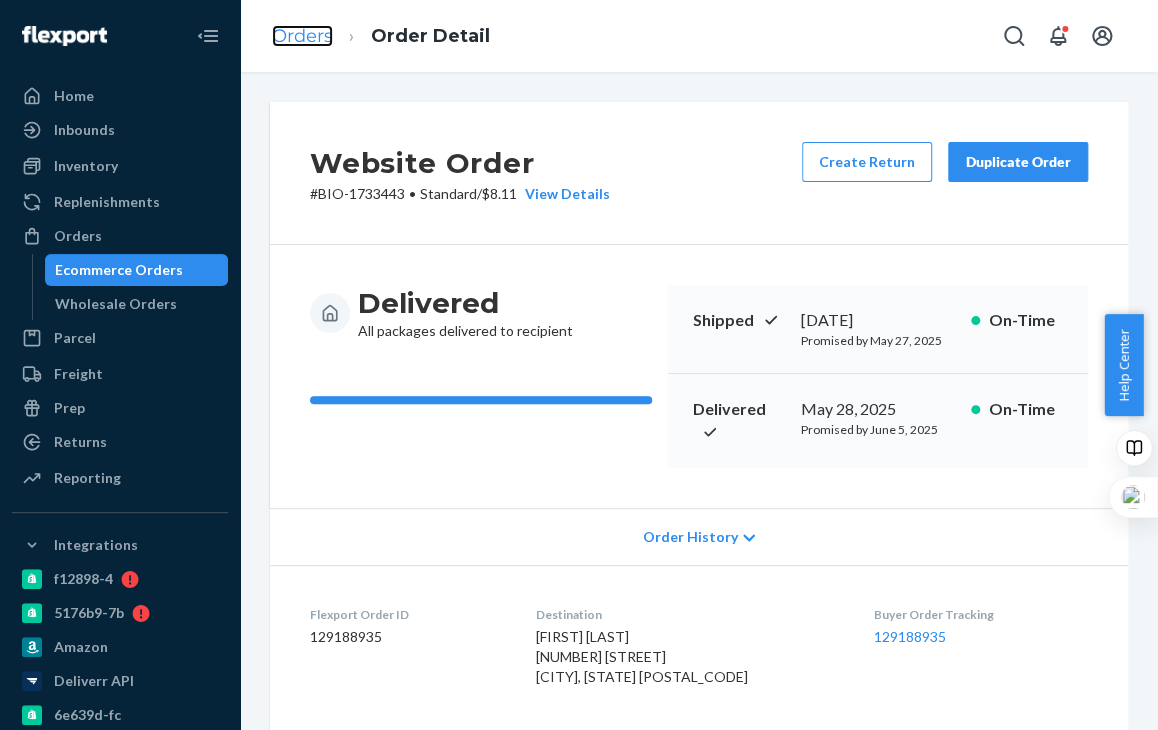 click on "Orders" at bounding box center (302, 36) 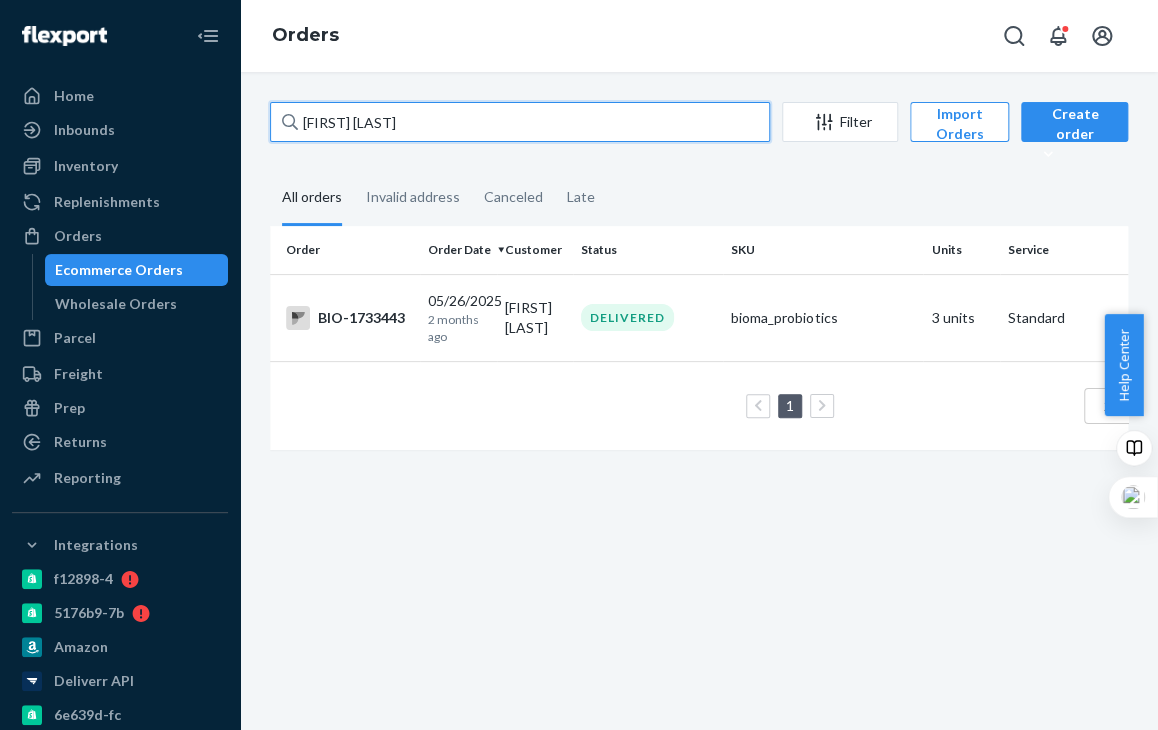 drag, startPoint x: 414, startPoint y: 131, endPoint x: 251, endPoint y: 133, distance: 163.01227 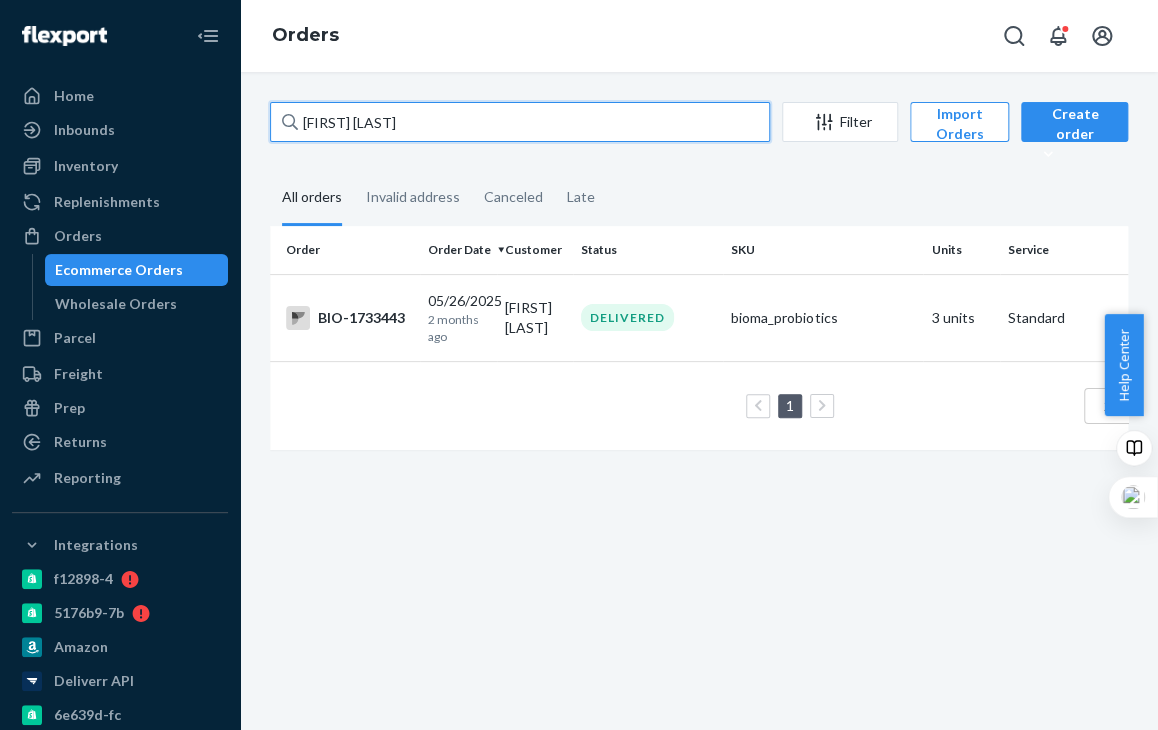 click on "Order Date Customer Status SKU Units Service Fee BIO-1733443 05/26/2025 2 months ago [FIRST] [LAST] DELIVERED bioma_probiotics 3 units Standard $8.11 1 25 results per page" at bounding box center (699, 286) 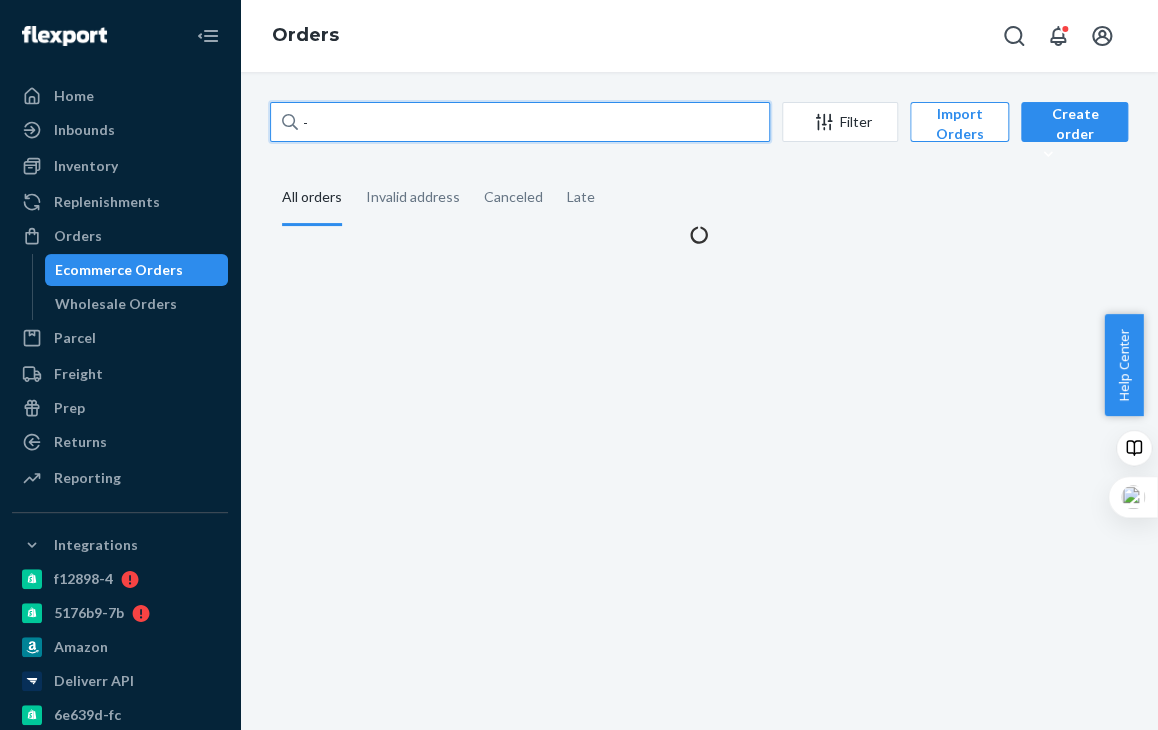 paste on "2050710" 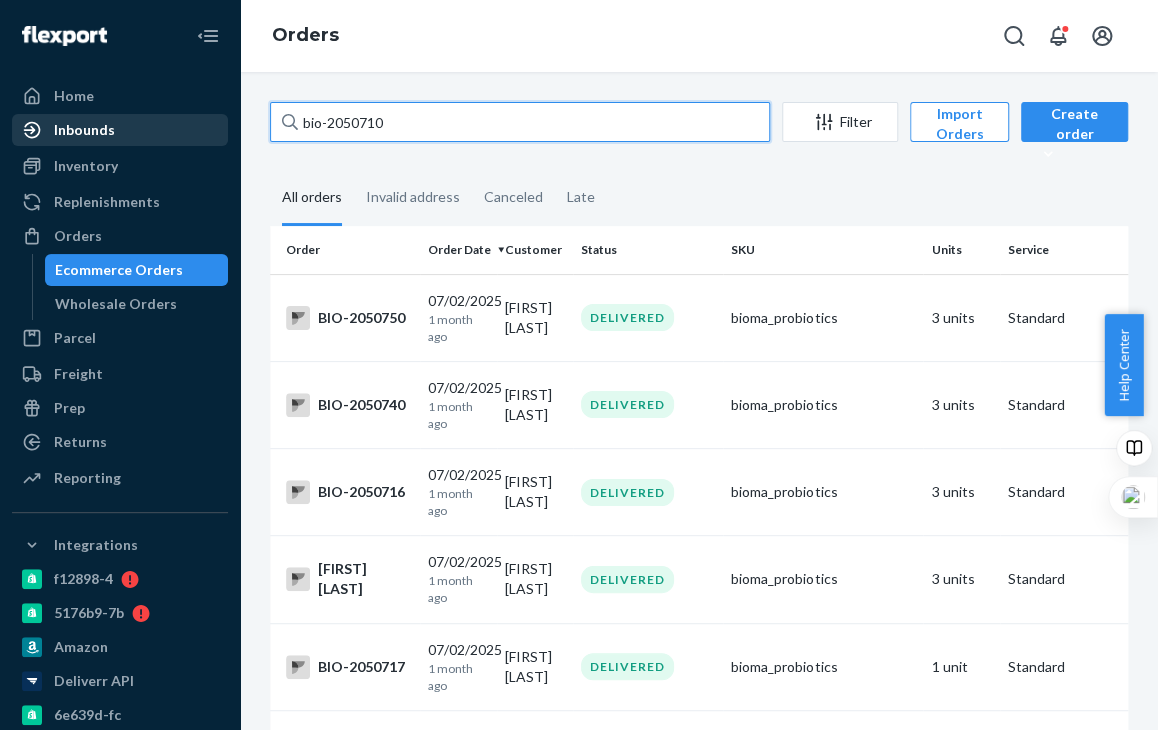 drag, startPoint x: 491, startPoint y: 133, endPoint x: 191, endPoint y: 140, distance: 300.08167 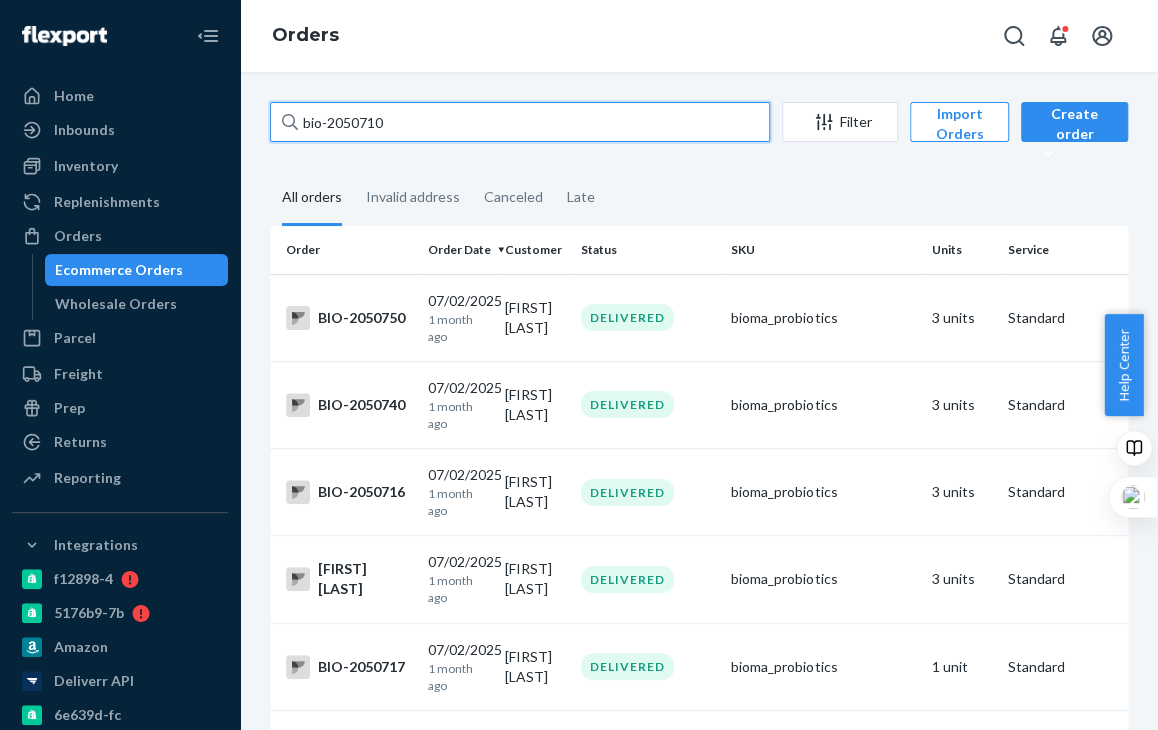 click on "bio-2050710" at bounding box center [520, 122] 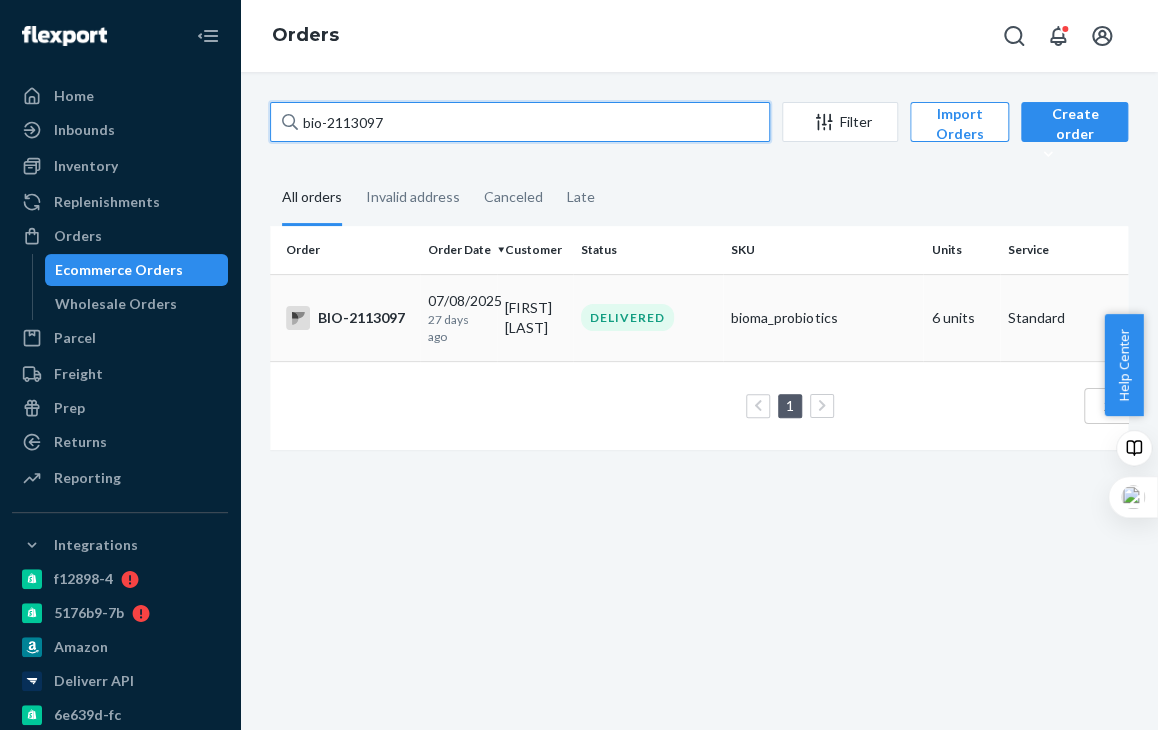 type on "bio-2113097" 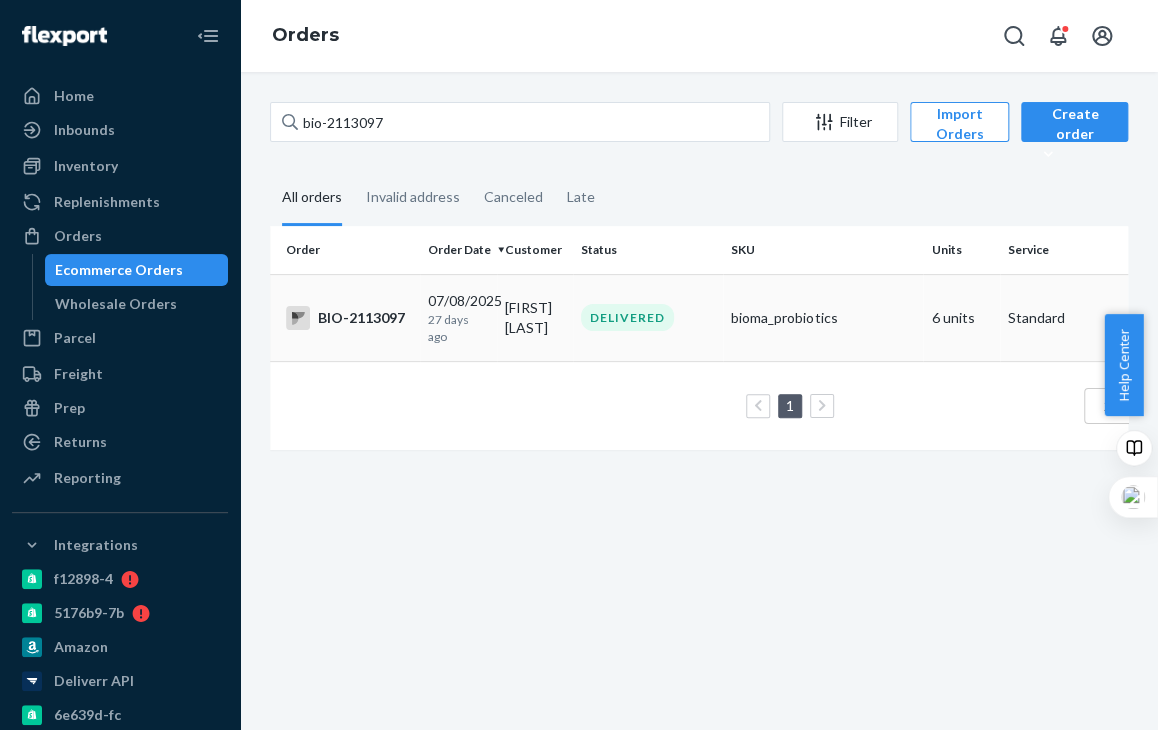 click on "bioma_probiotics" at bounding box center [823, 318] 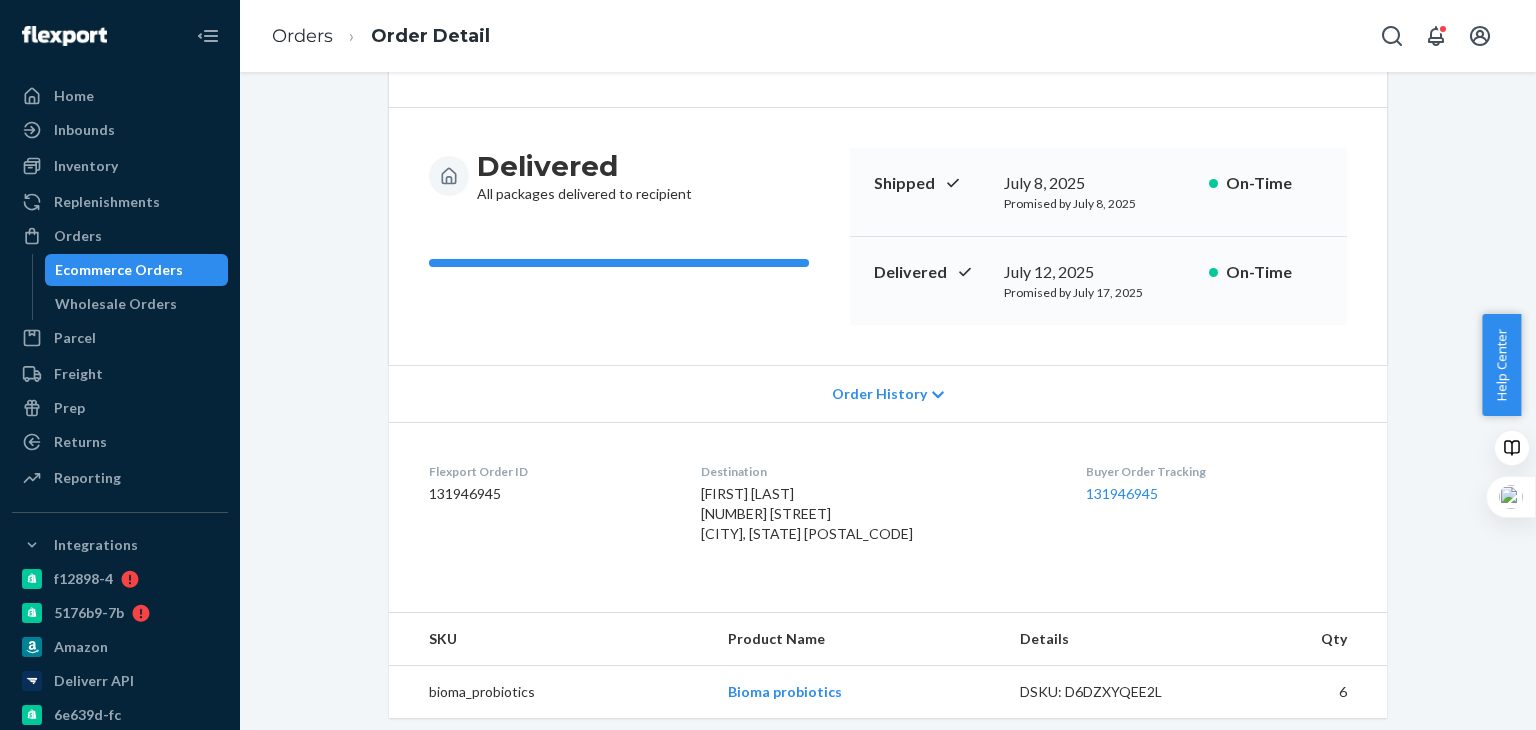 scroll, scrollTop: 100, scrollLeft: 0, axis: vertical 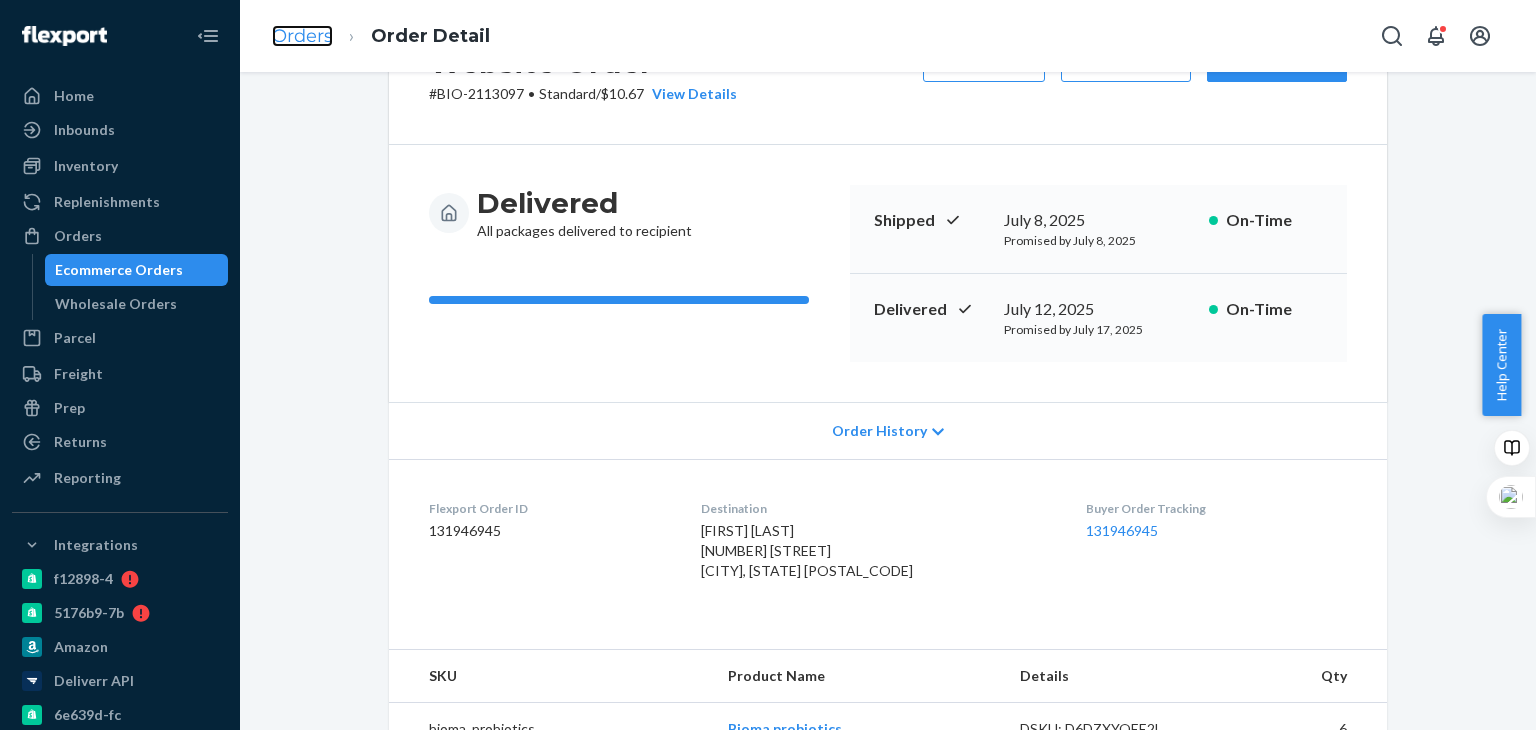 click on "Orders" at bounding box center [302, 36] 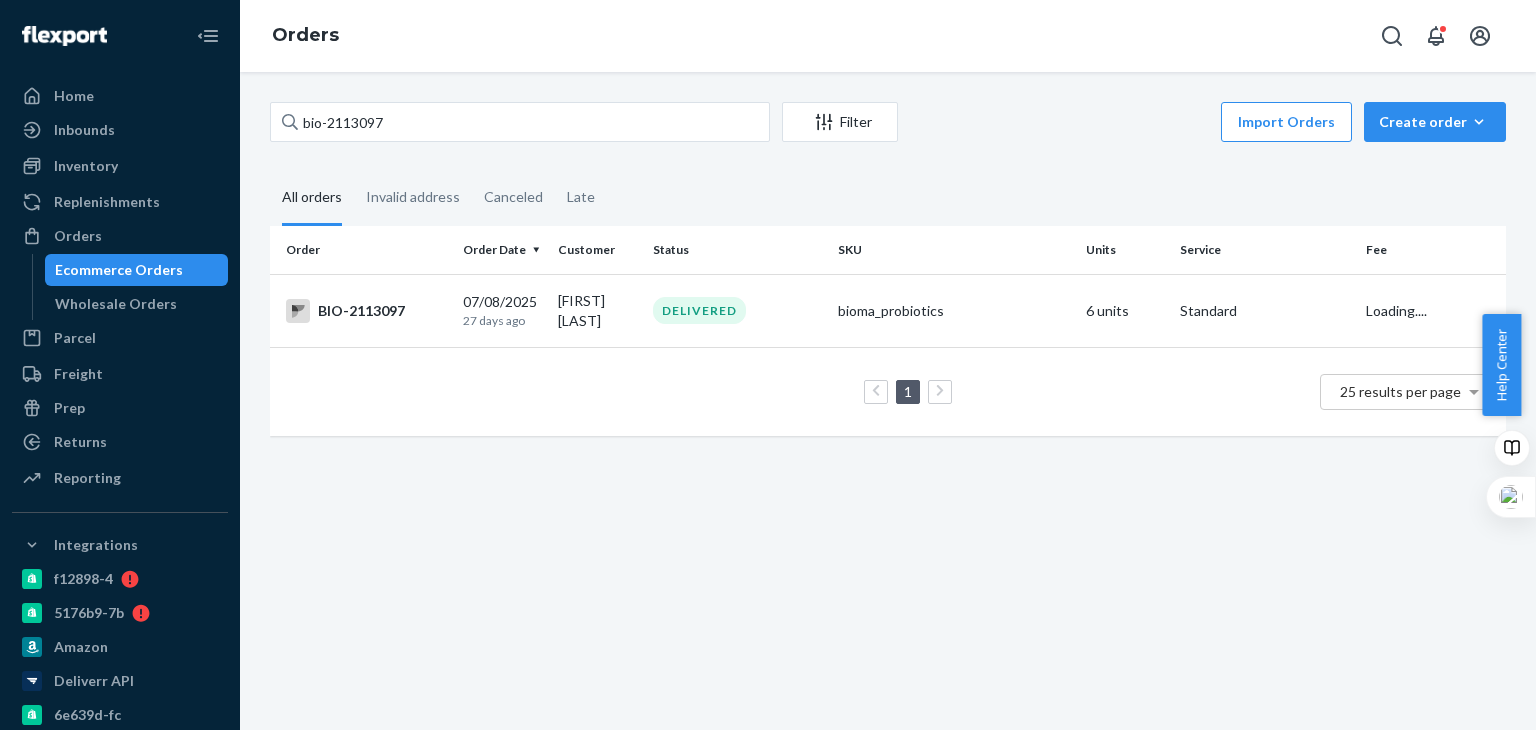 scroll, scrollTop: 0, scrollLeft: 0, axis: both 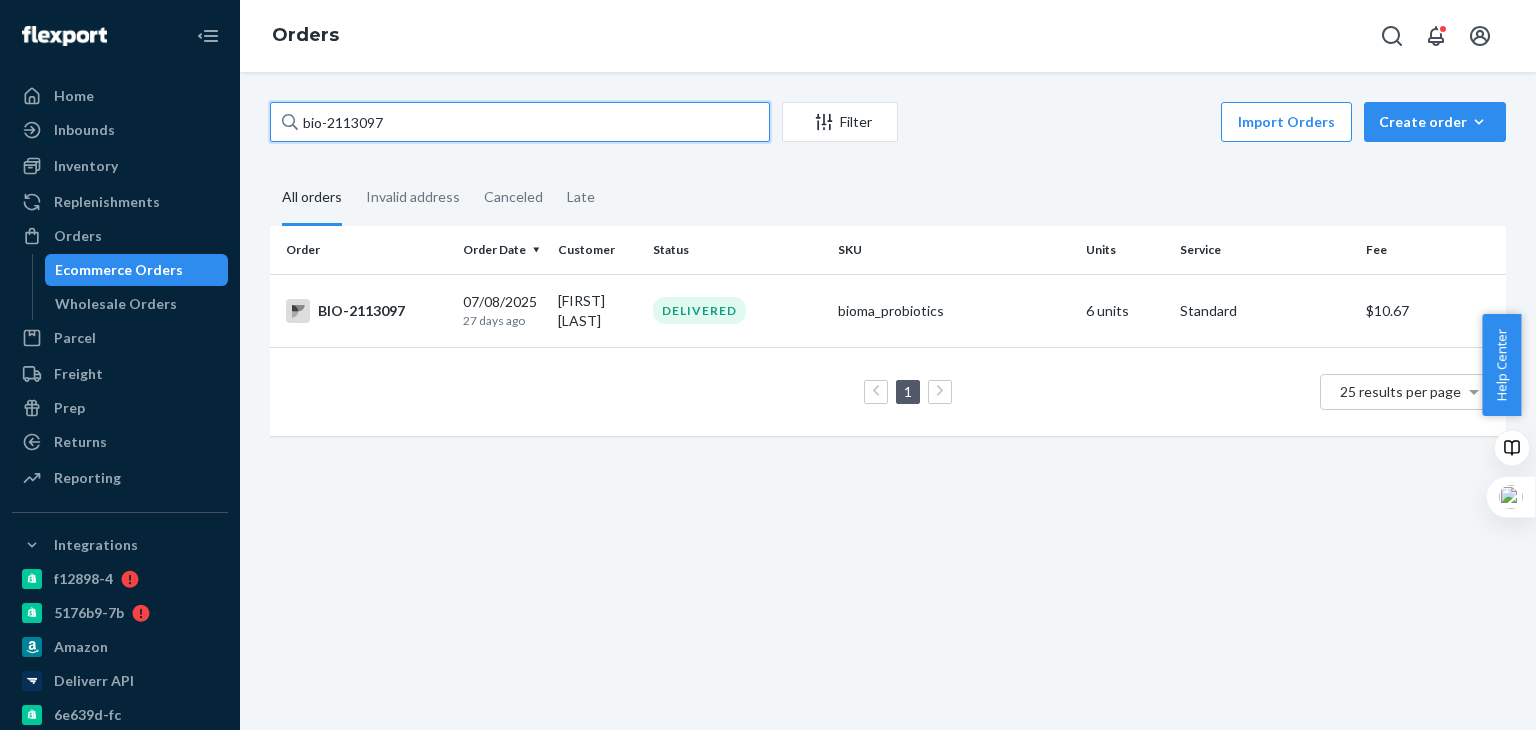 drag, startPoint x: 385, startPoint y: 115, endPoint x: 328, endPoint y: 113, distance: 57.035076 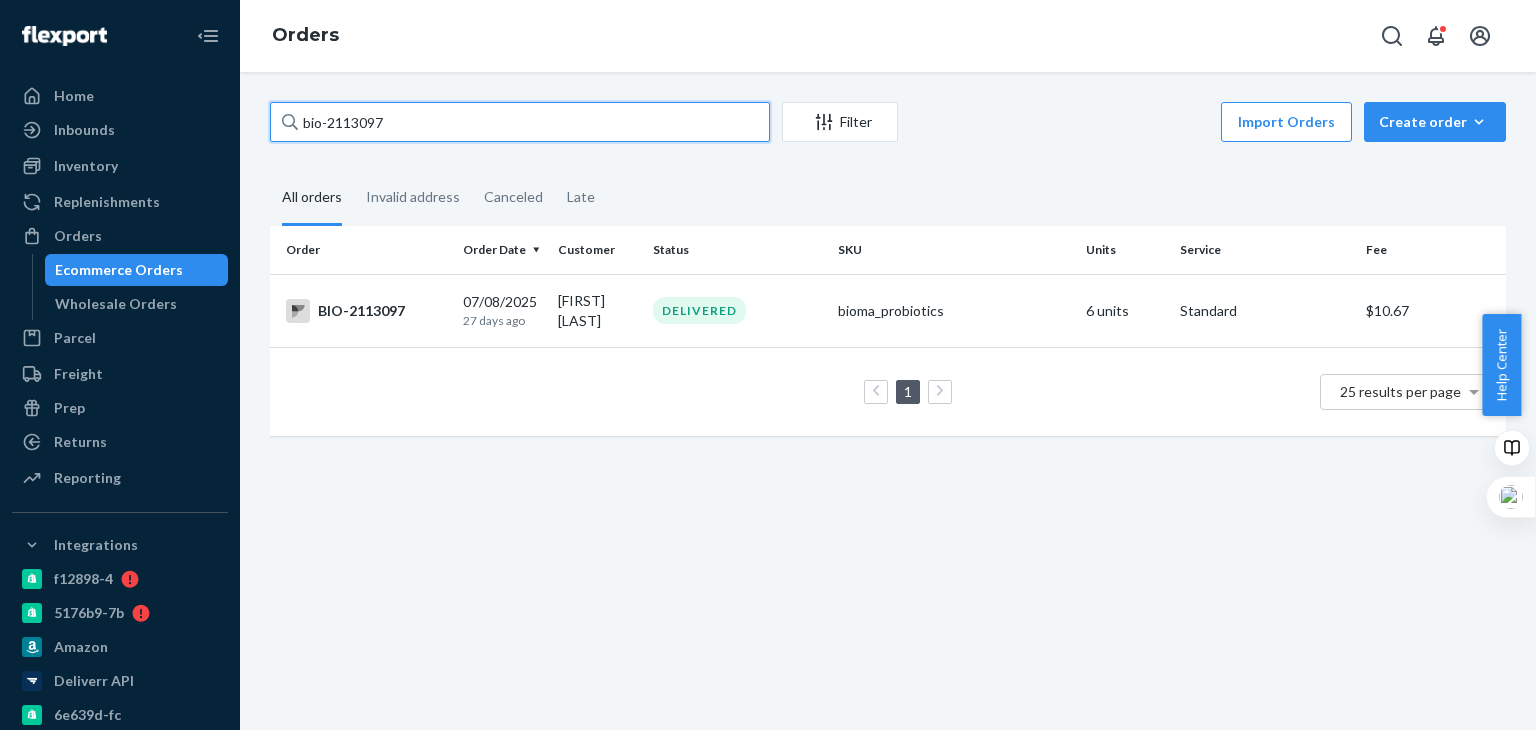 click on "bio-2113097" at bounding box center [520, 122] 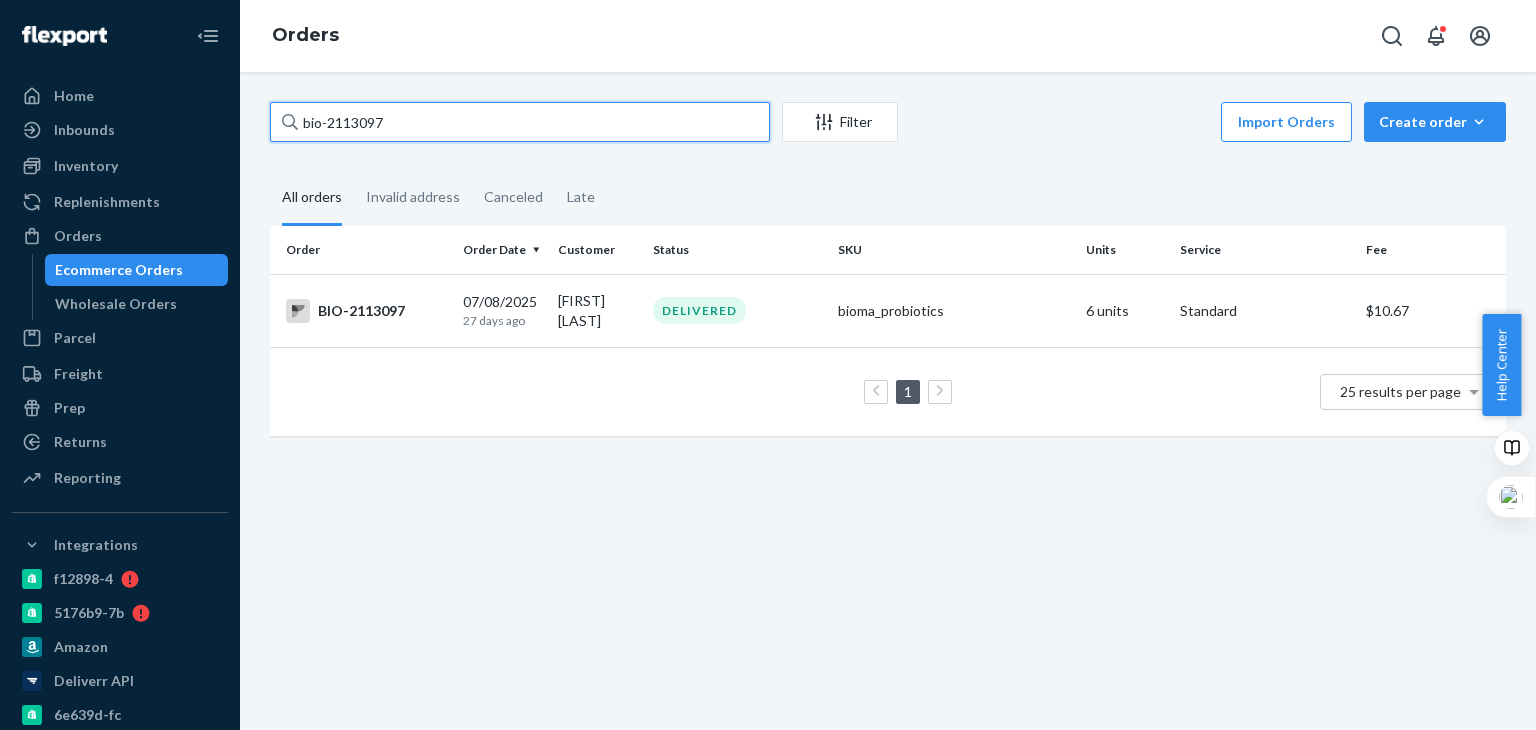 paste on "104" 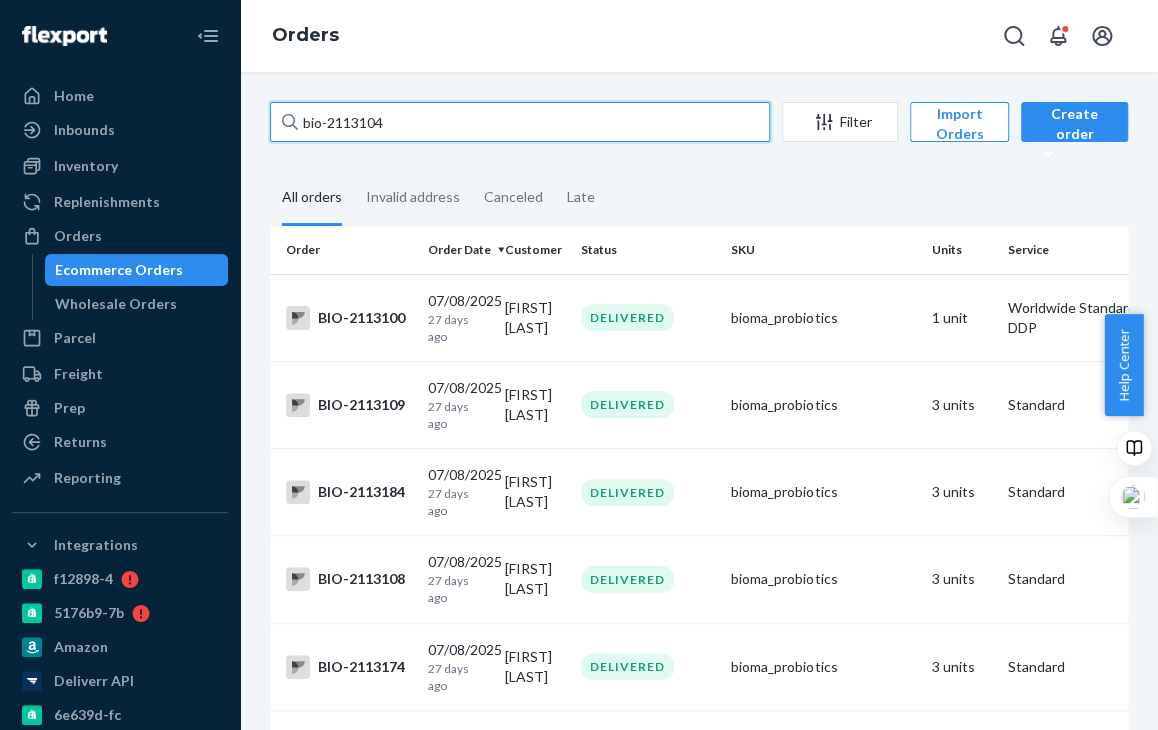 drag, startPoint x: 378, startPoint y: 103, endPoint x: 327, endPoint y: 104, distance: 51.009804 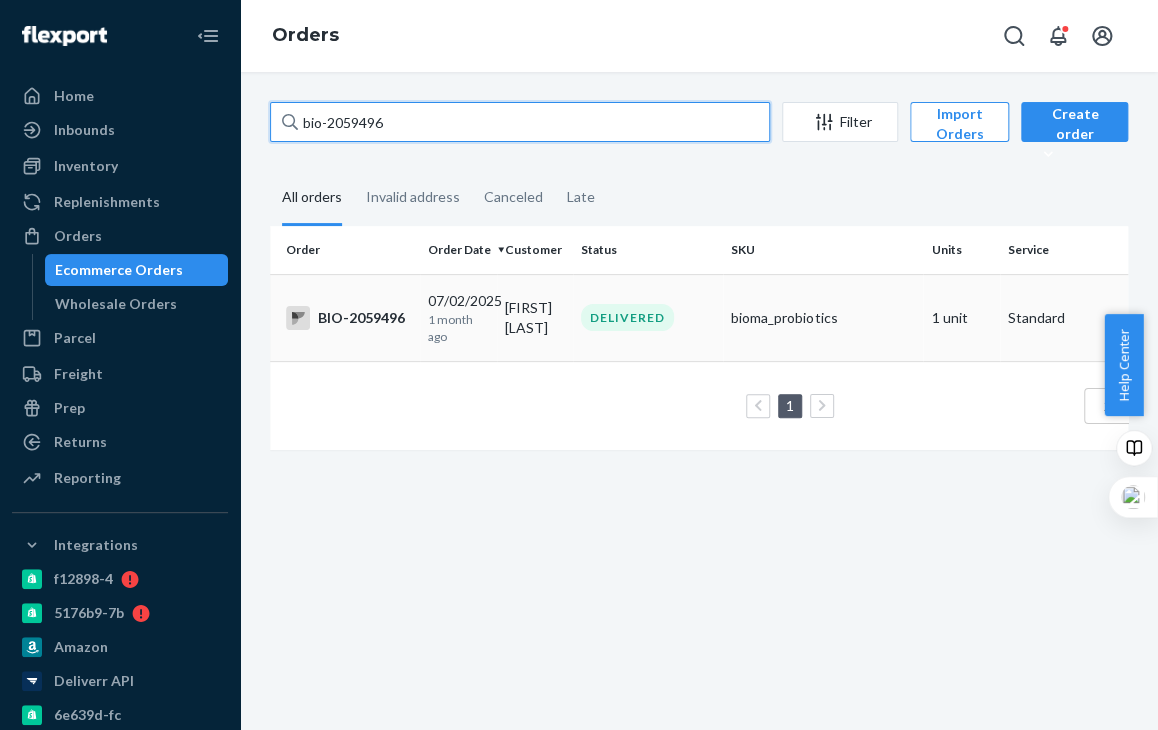 type on "bio-2059496" 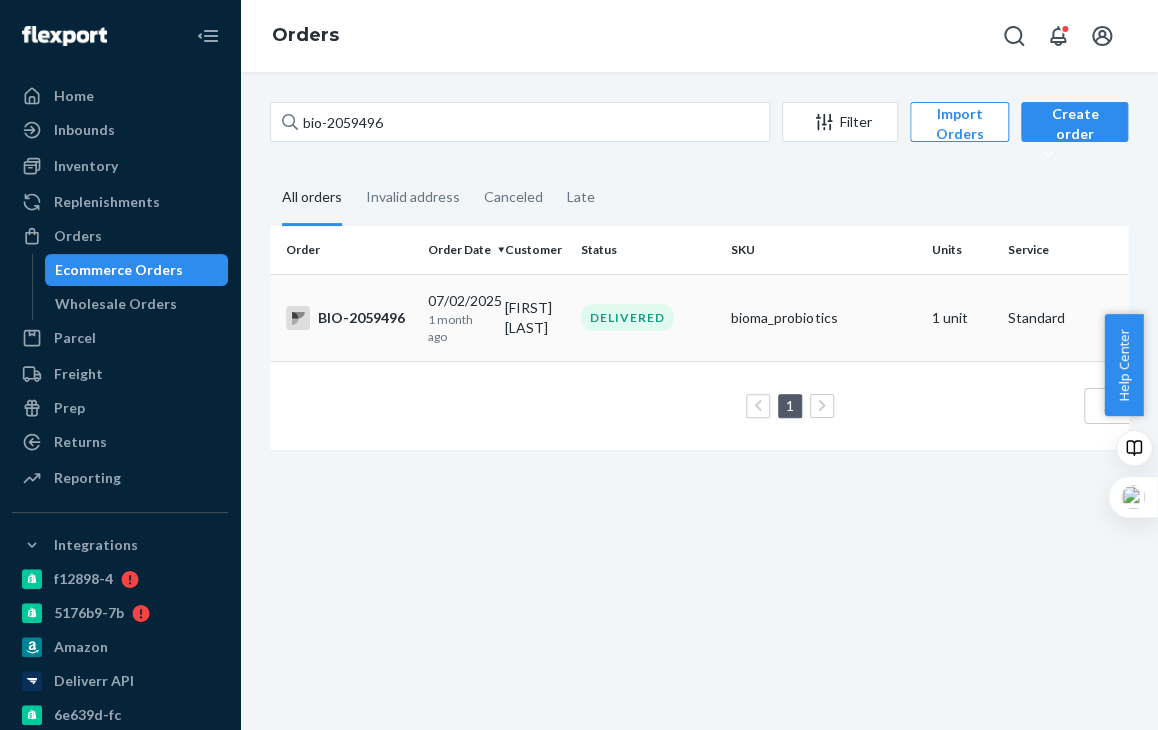 click on "bioma_probiotics" at bounding box center (823, 318) 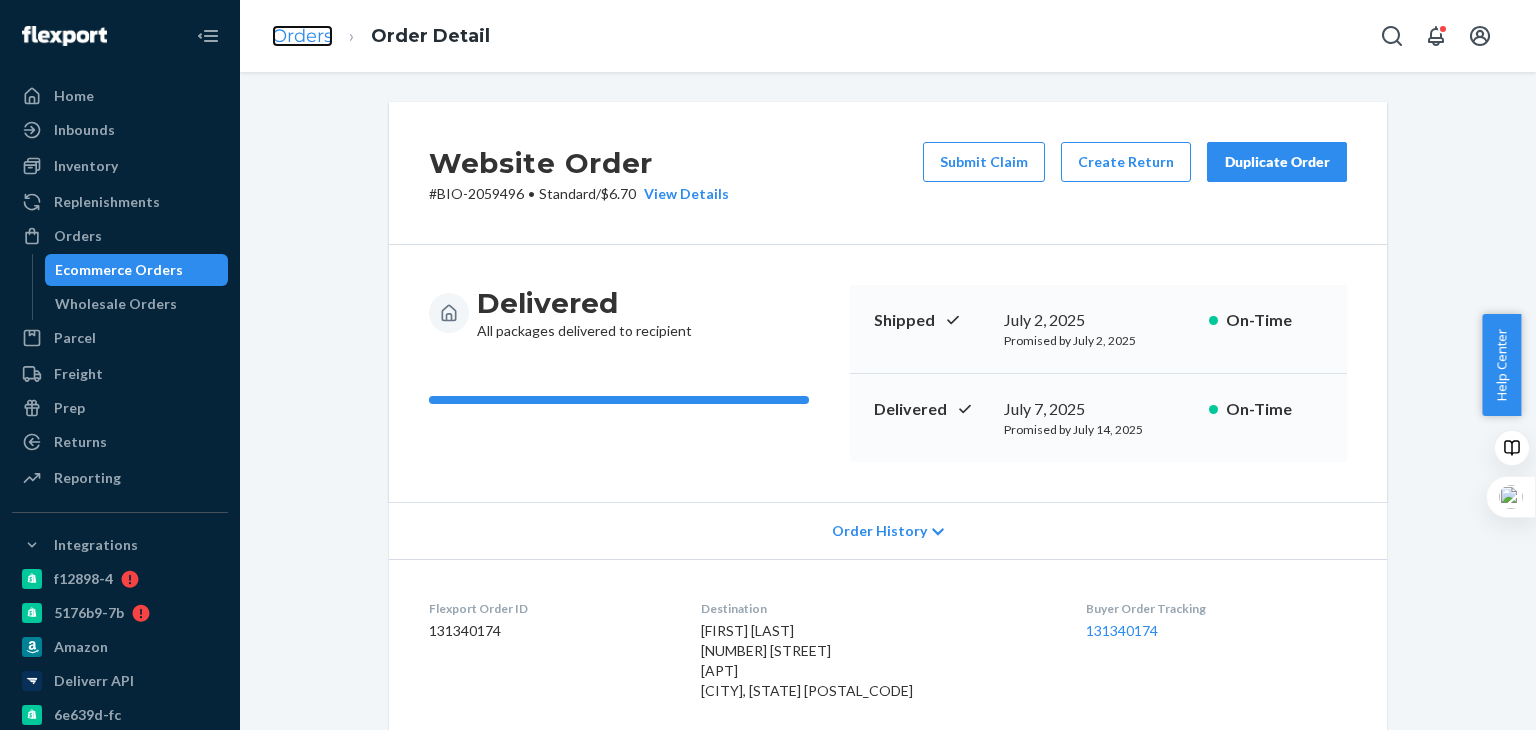 click on "Orders" at bounding box center (302, 36) 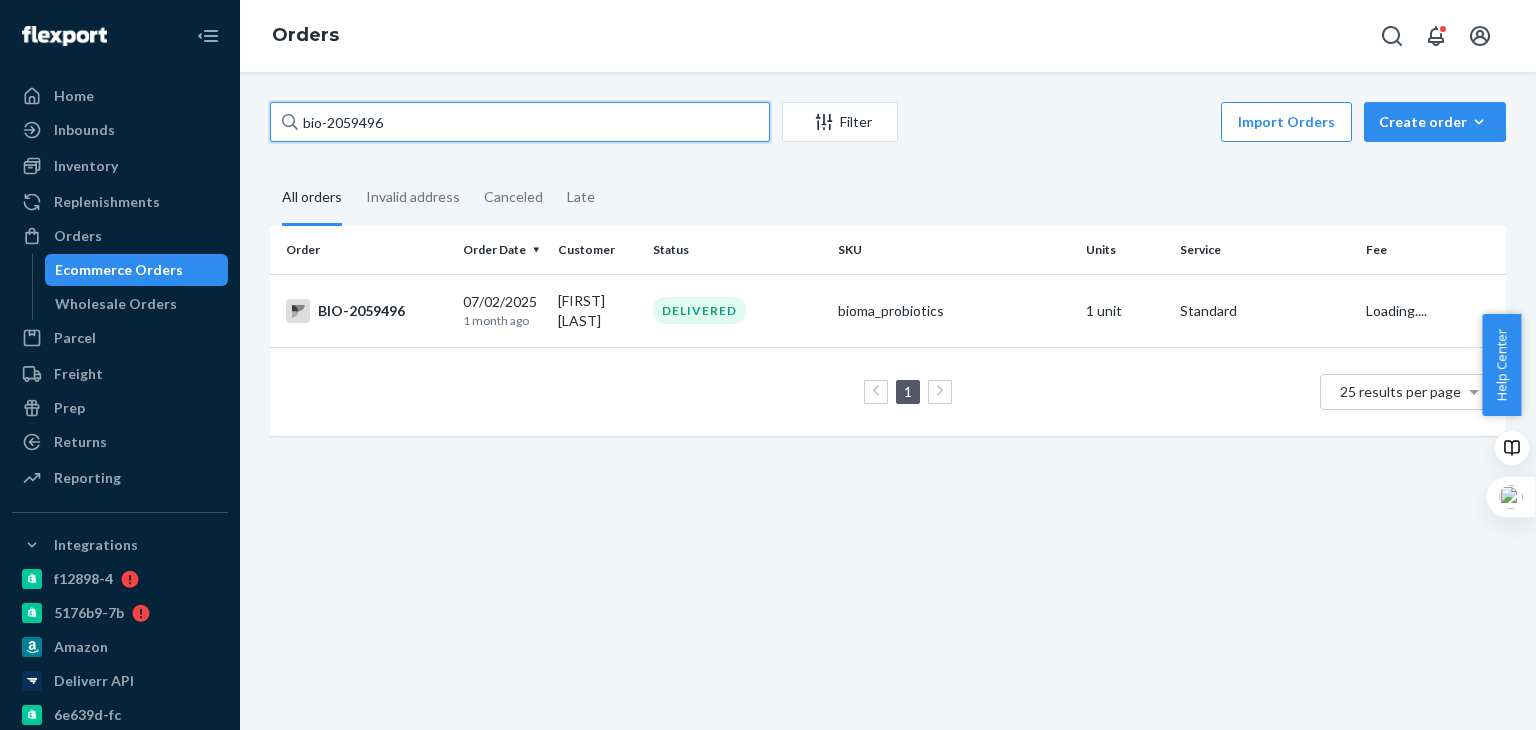 click on "bio-2059496" at bounding box center (520, 122) 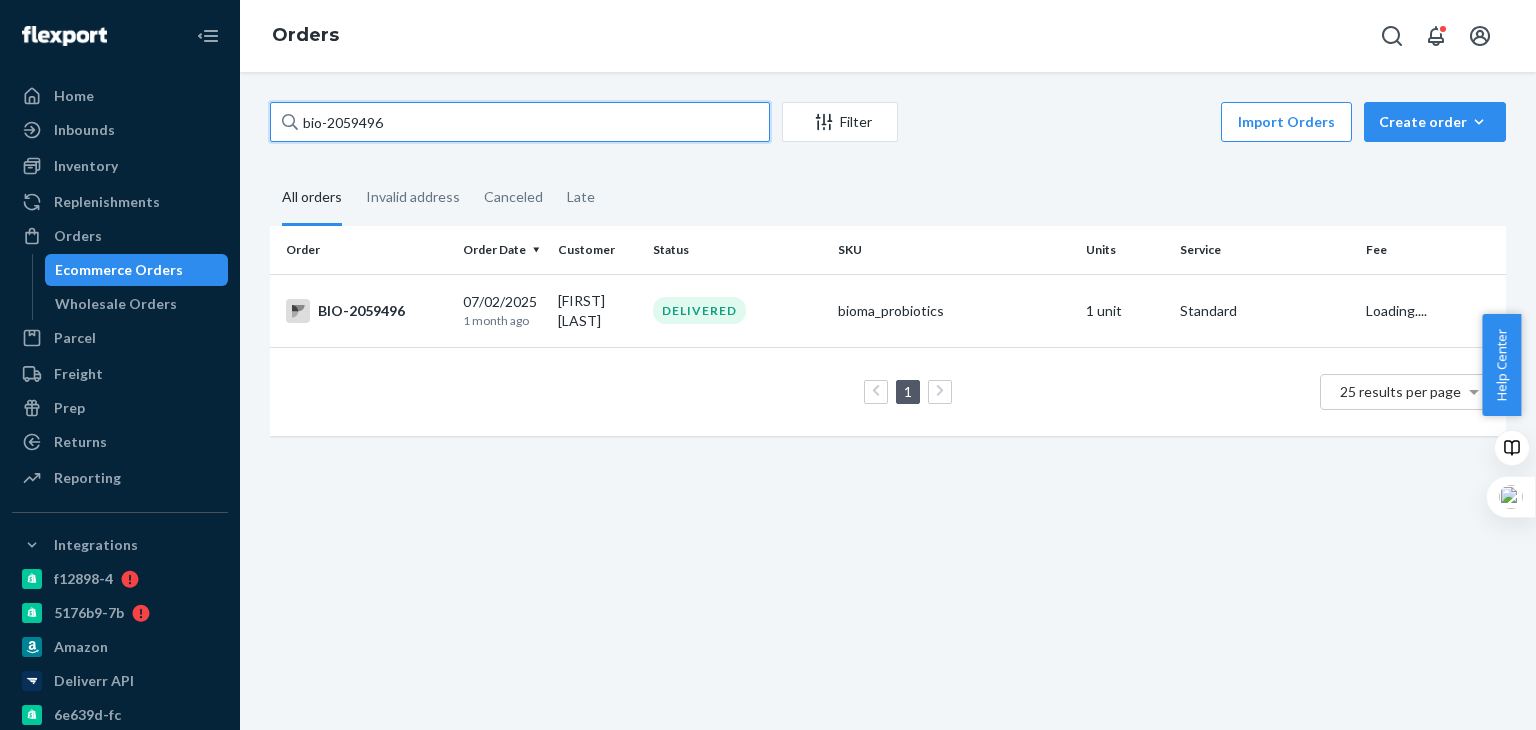 paste on "340790" 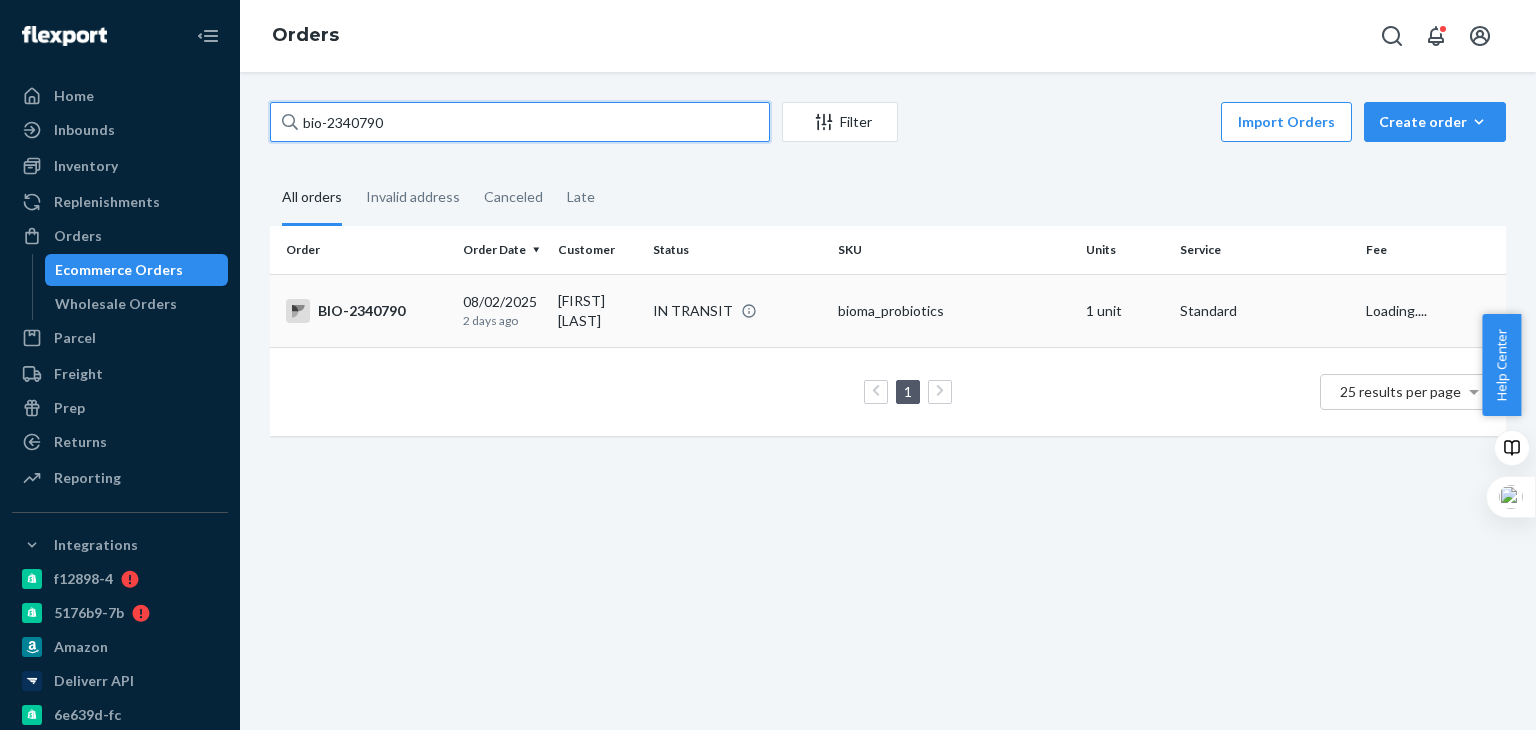 type on "bio-2340790" 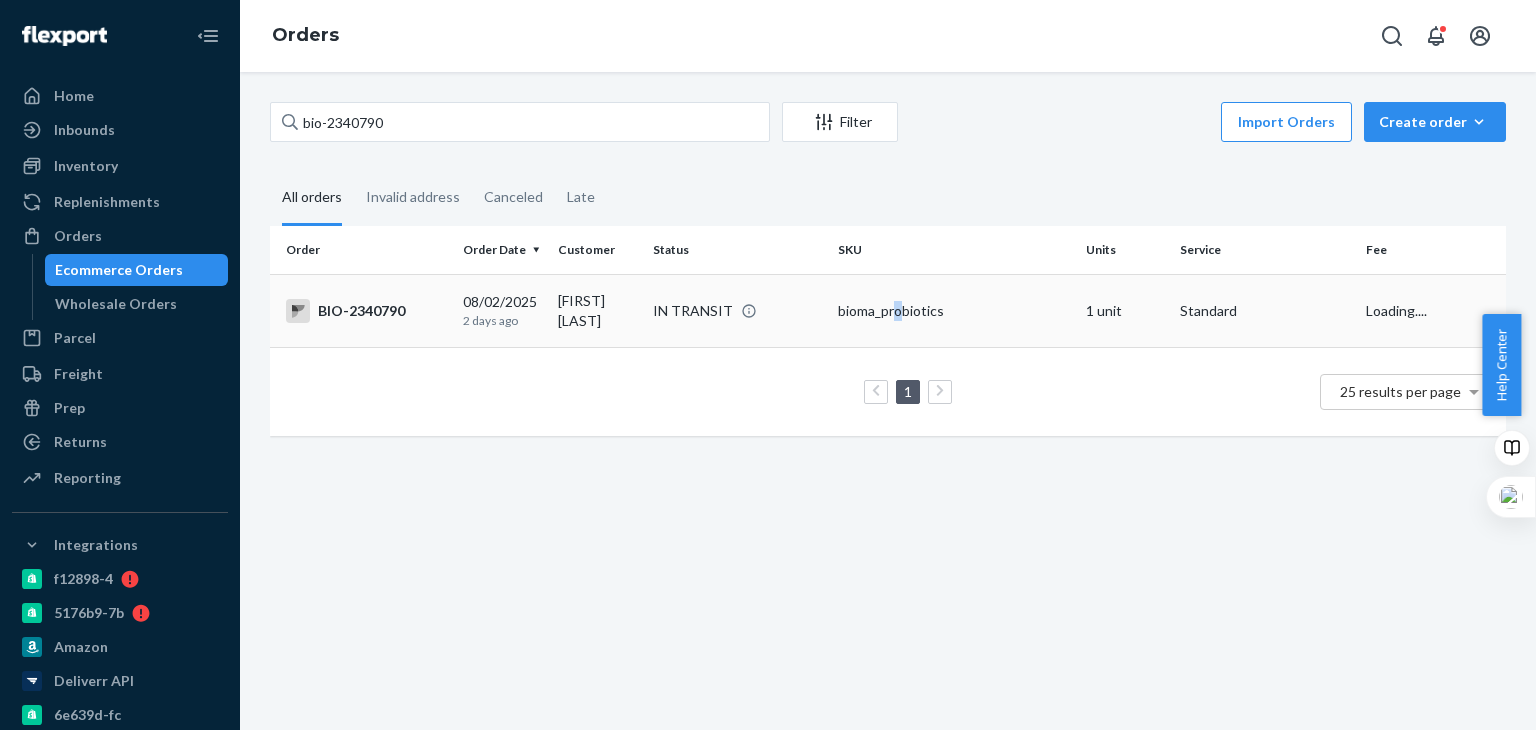 click on "bioma_probiotics" at bounding box center [953, 310] 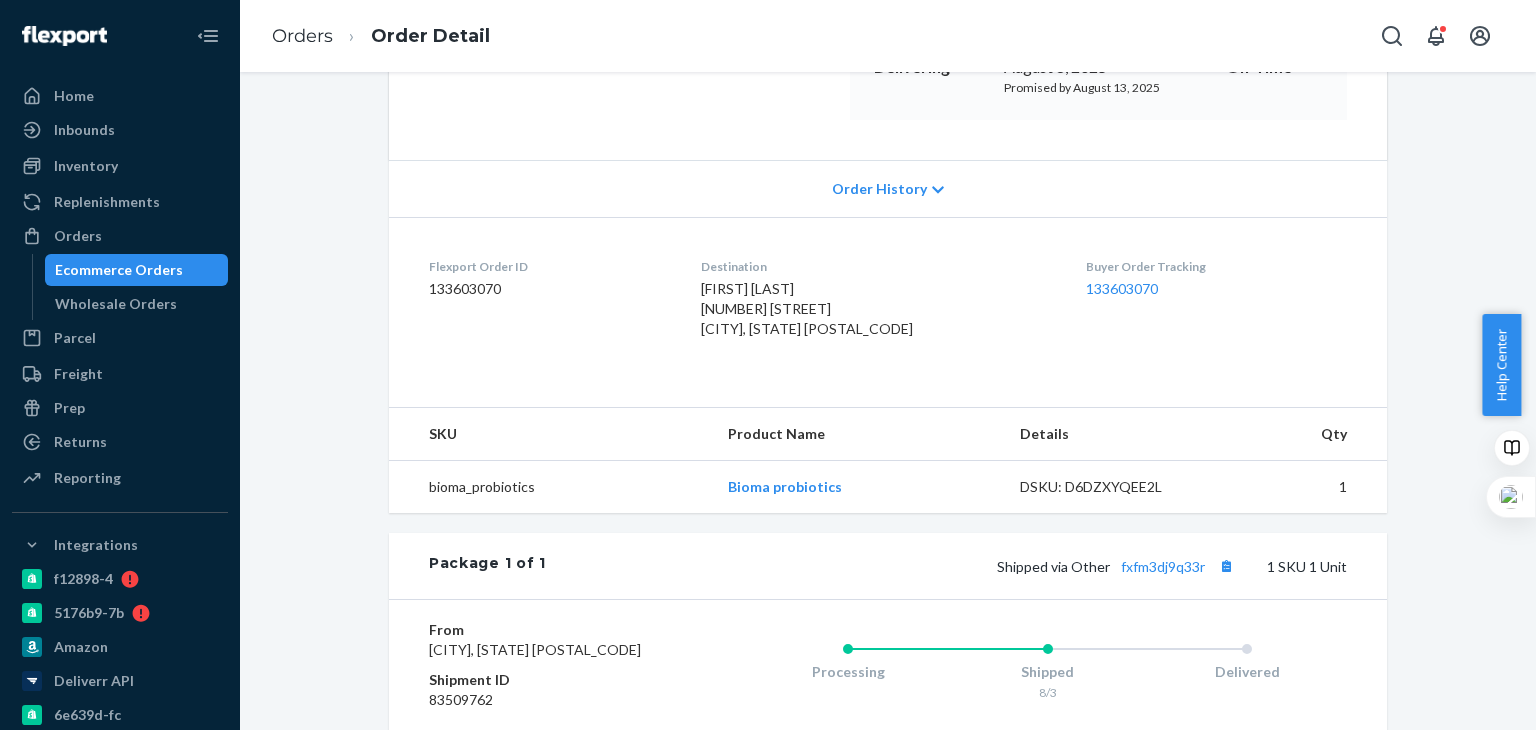scroll, scrollTop: 400, scrollLeft: 0, axis: vertical 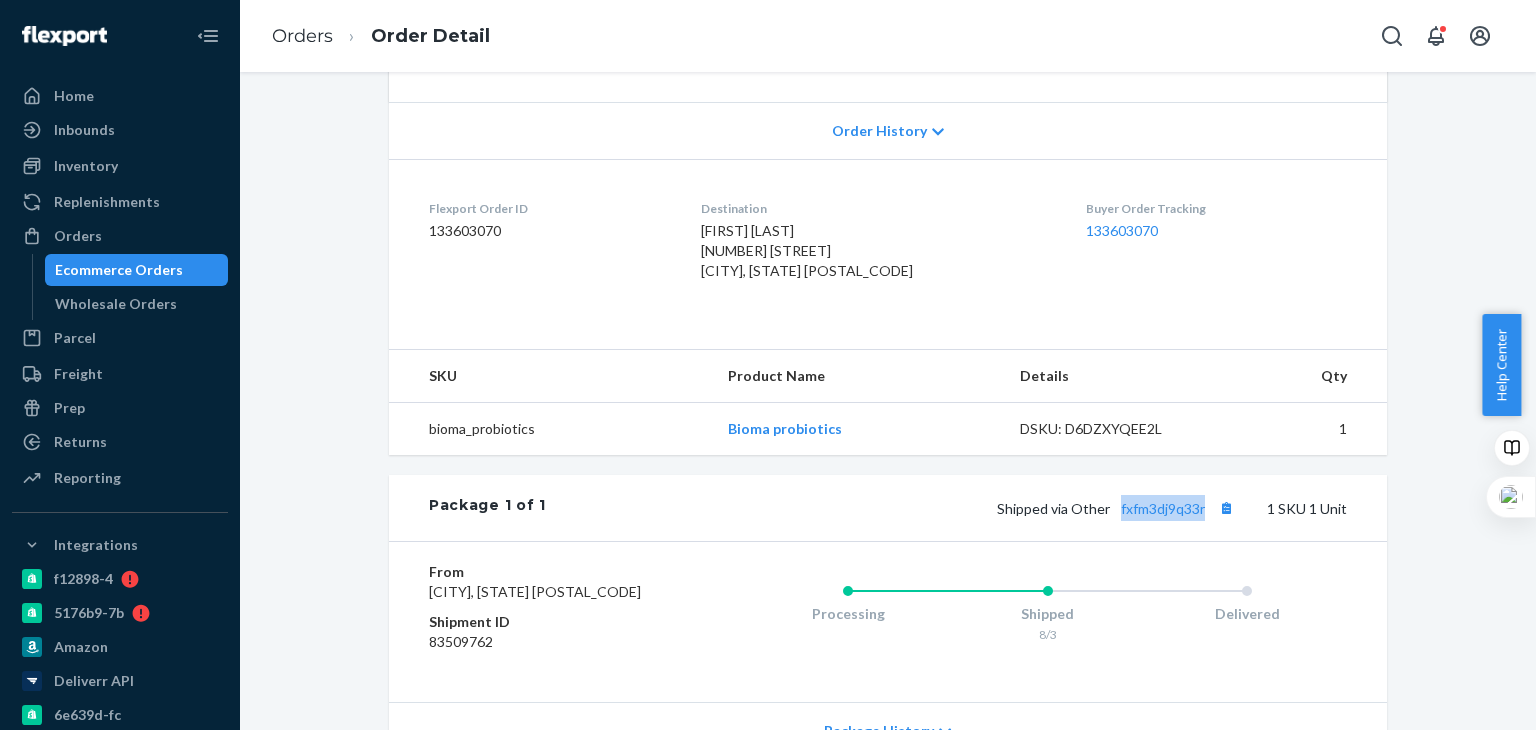 drag, startPoint x: 1109, startPoint y: 533, endPoint x: 1197, endPoint y: 546, distance: 88.95505 